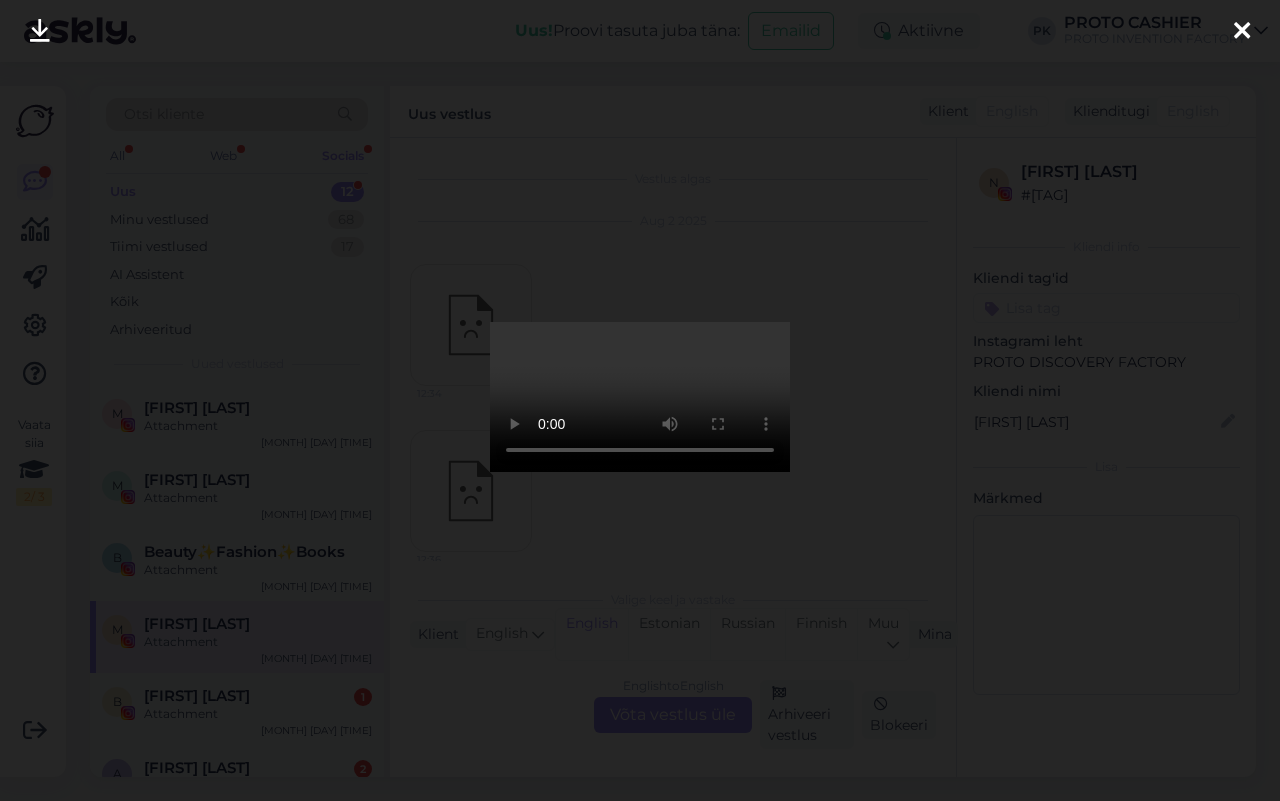 scroll, scrollTop: 0, scrollLeft: 0, axis: both 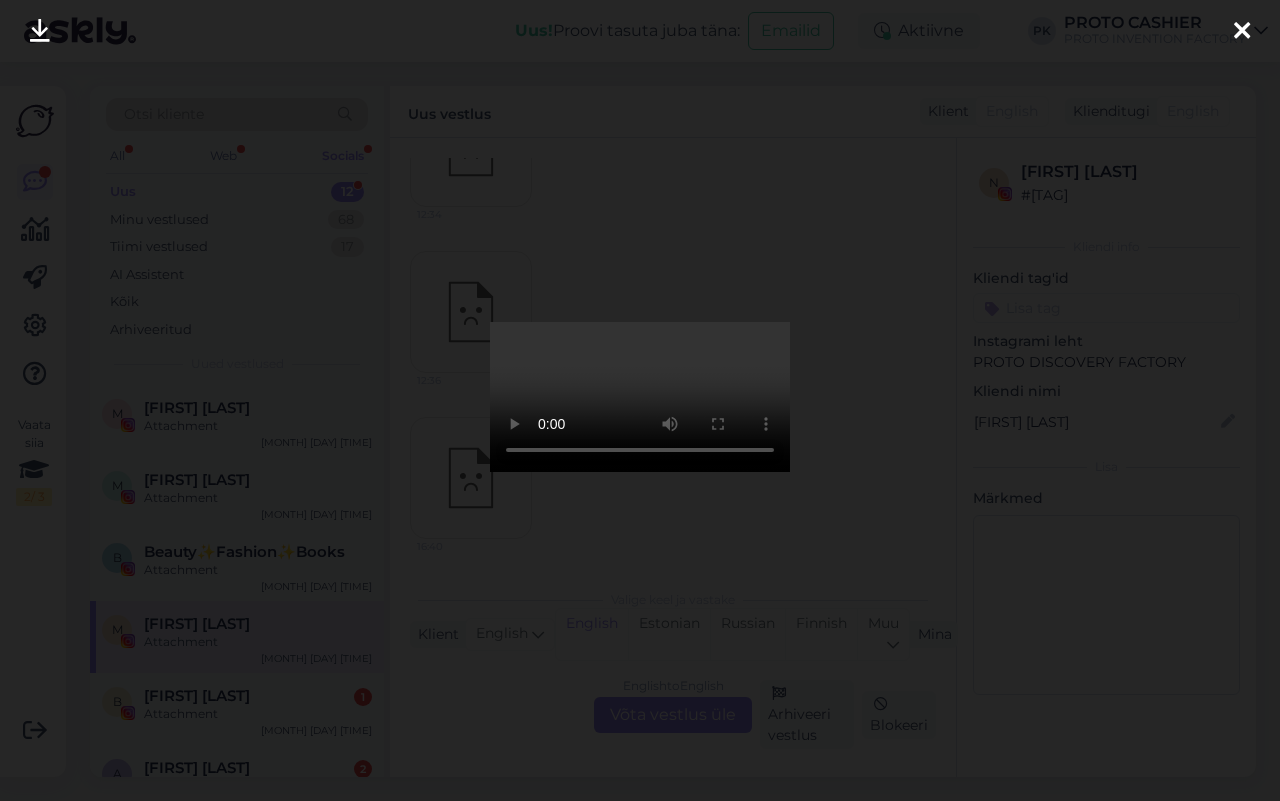 click at bounding box center (1242, 32) 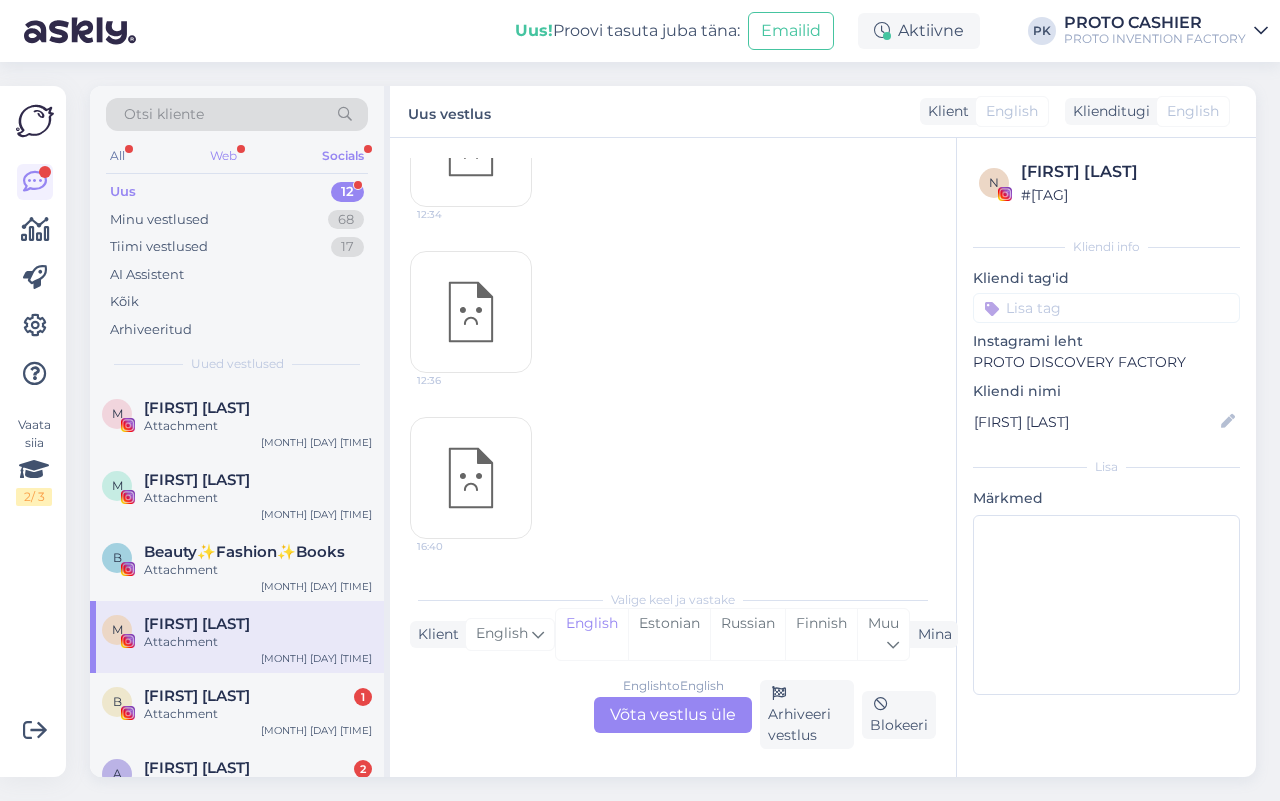 click on "Web" at bounding box center (223, 156) 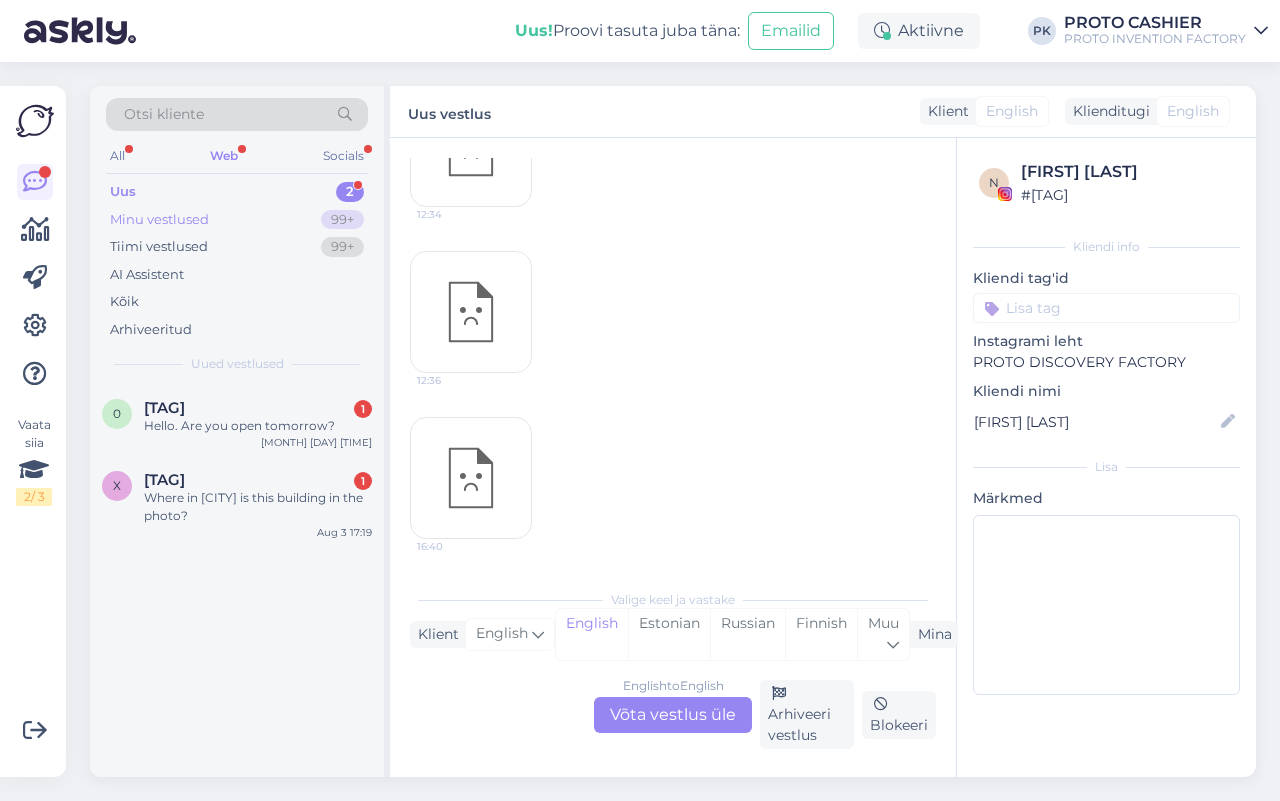 click on "Minu vestlused" at bounding box center [159, 220] 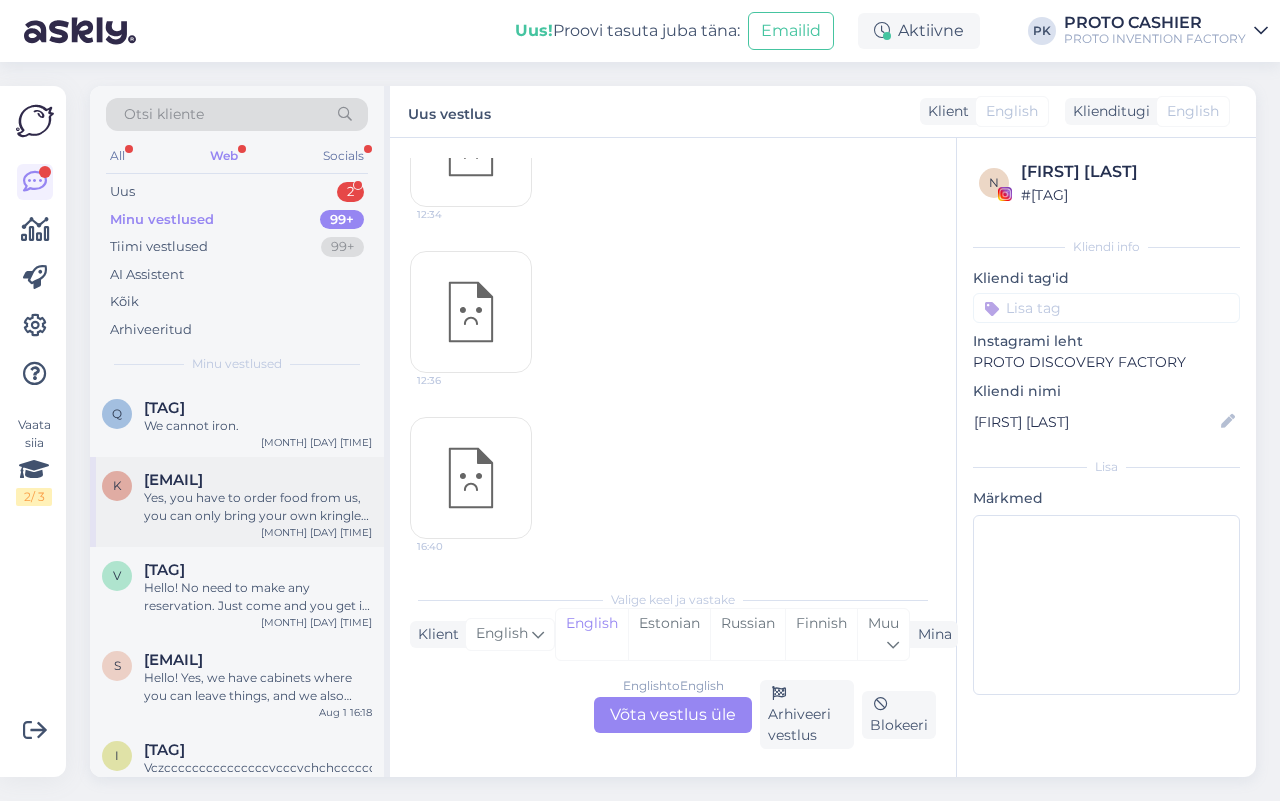 click on "Yes, you have to order food from us, you can only bring your own kringle or cake, and if you want some homemade juice or morr, you can also bring that." at bounding box center (258, 507) 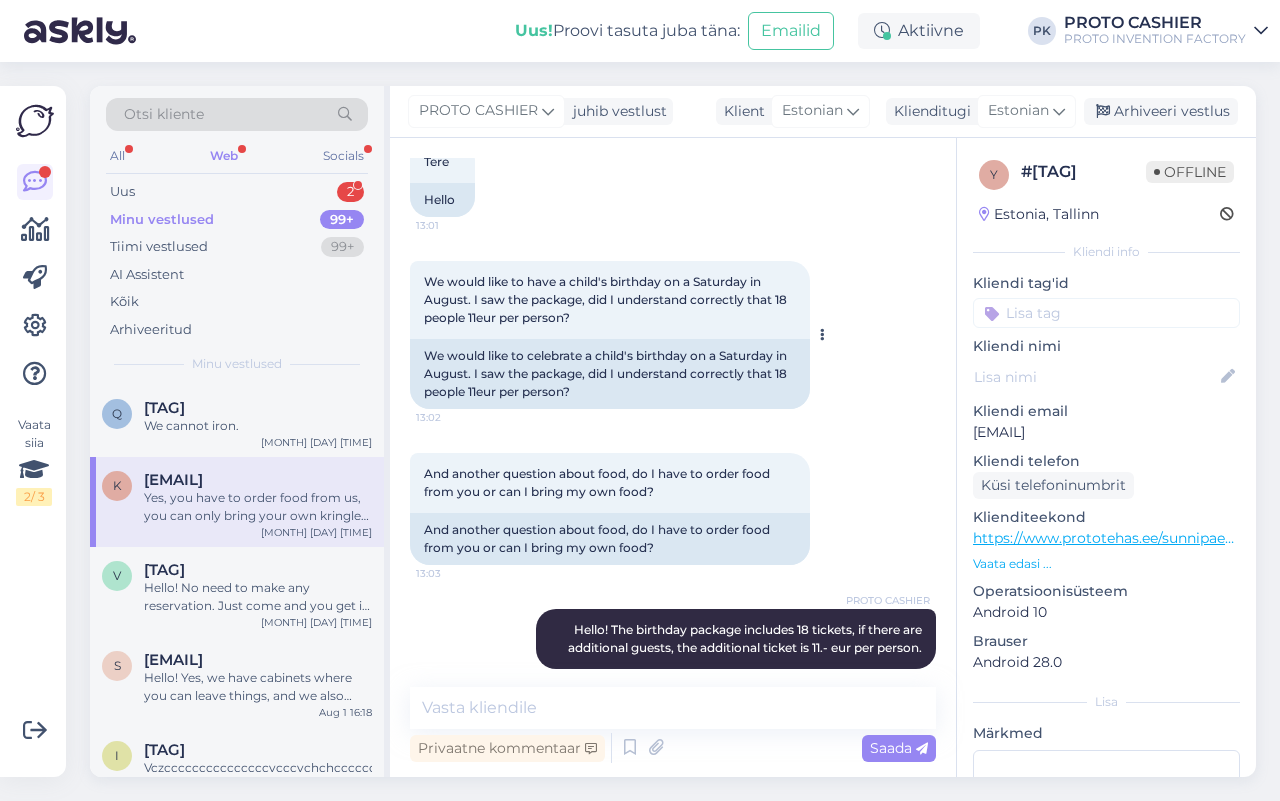 scroll, scrollTop: 0, scrollLeft: 0, axis: both 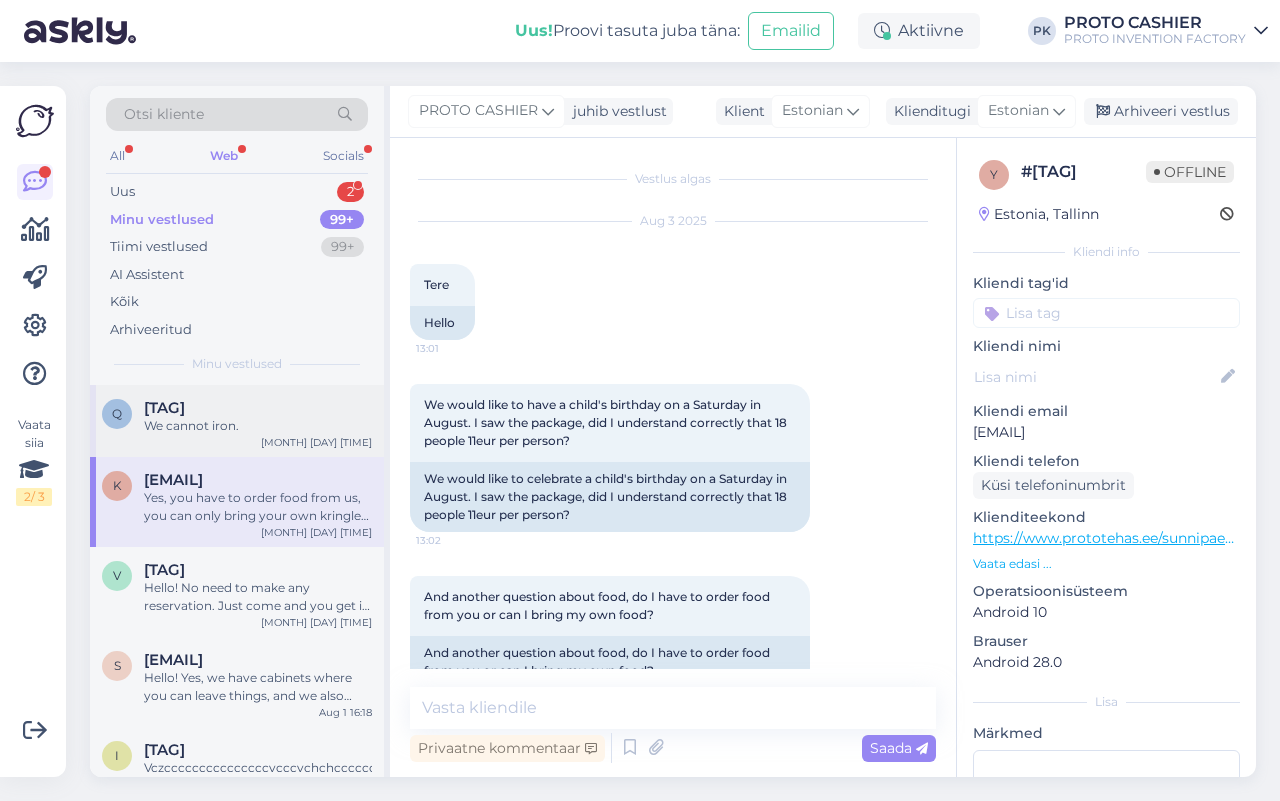 click on "We cannot iron." at bounding box center [258, 426] 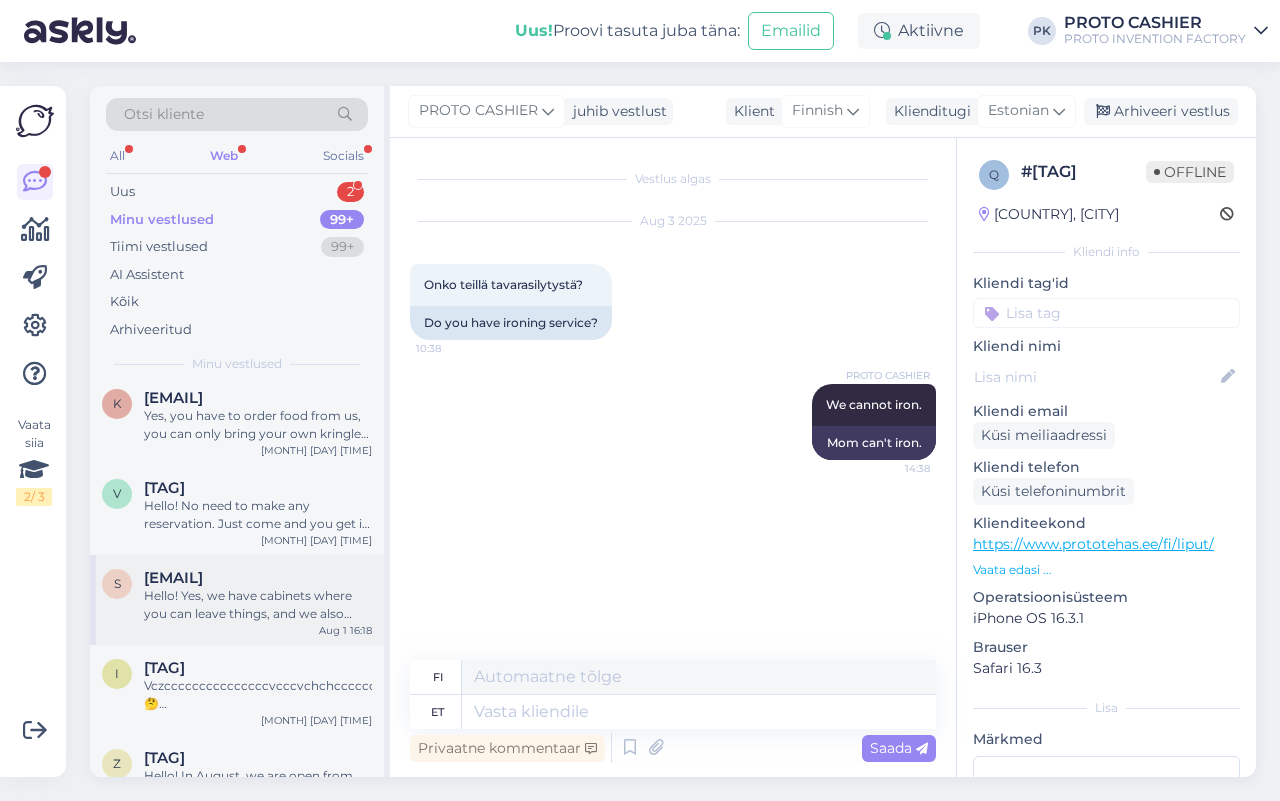 scroll, scrollTop: 125, scrollLeft: 0, axis: vertical 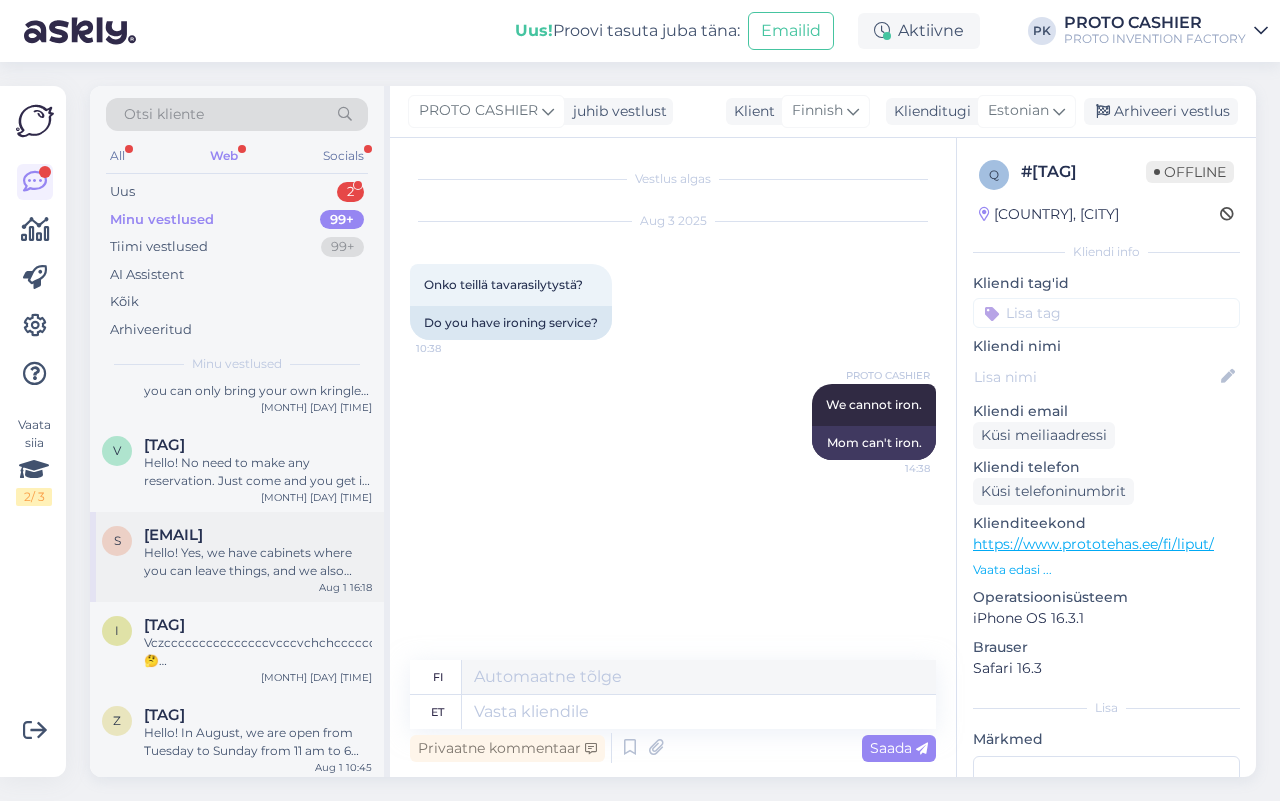 drag, startPoint x: 210, startPoint y: 547, endPoint x: 241, endPoint y: 520, distance: 41.109608 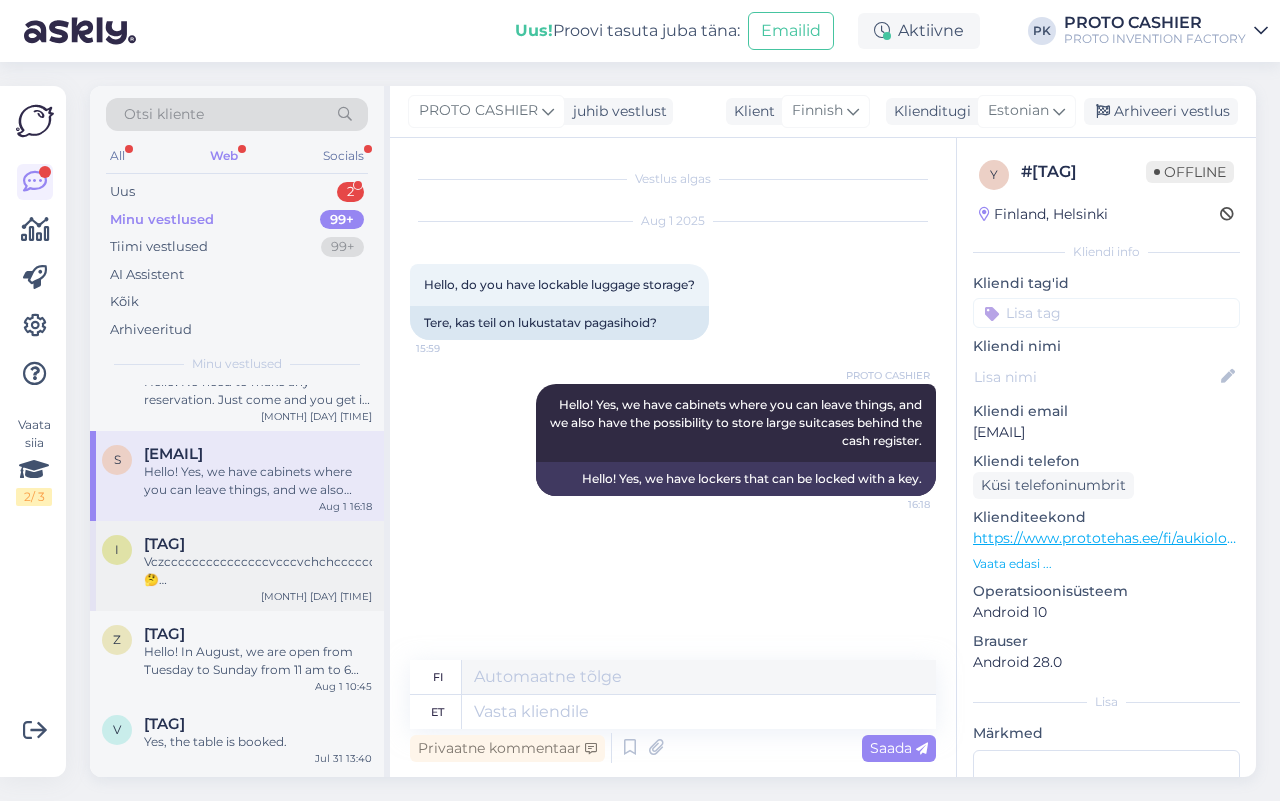scroll, scrollTop: 250, scrollLeft: 0, axis: vertical 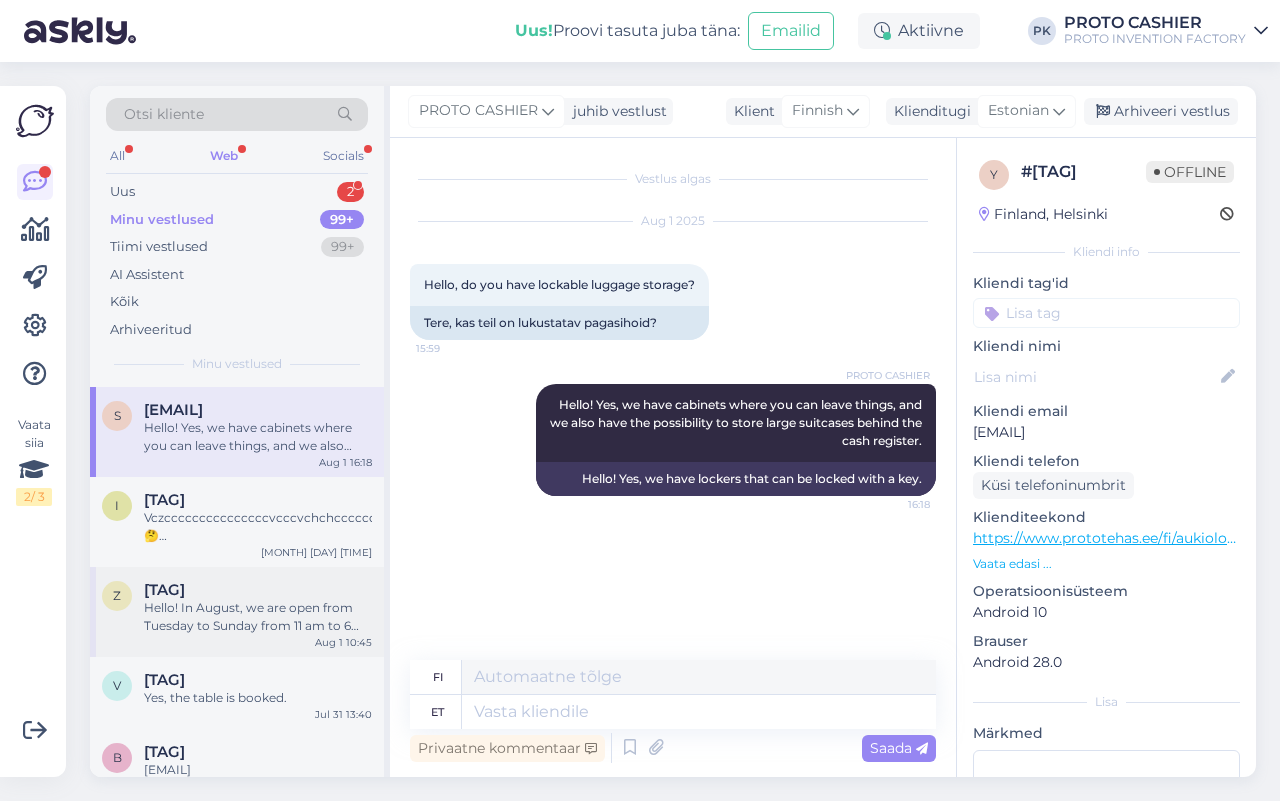 click on "[TAG]" at bounding box center [164, 590] 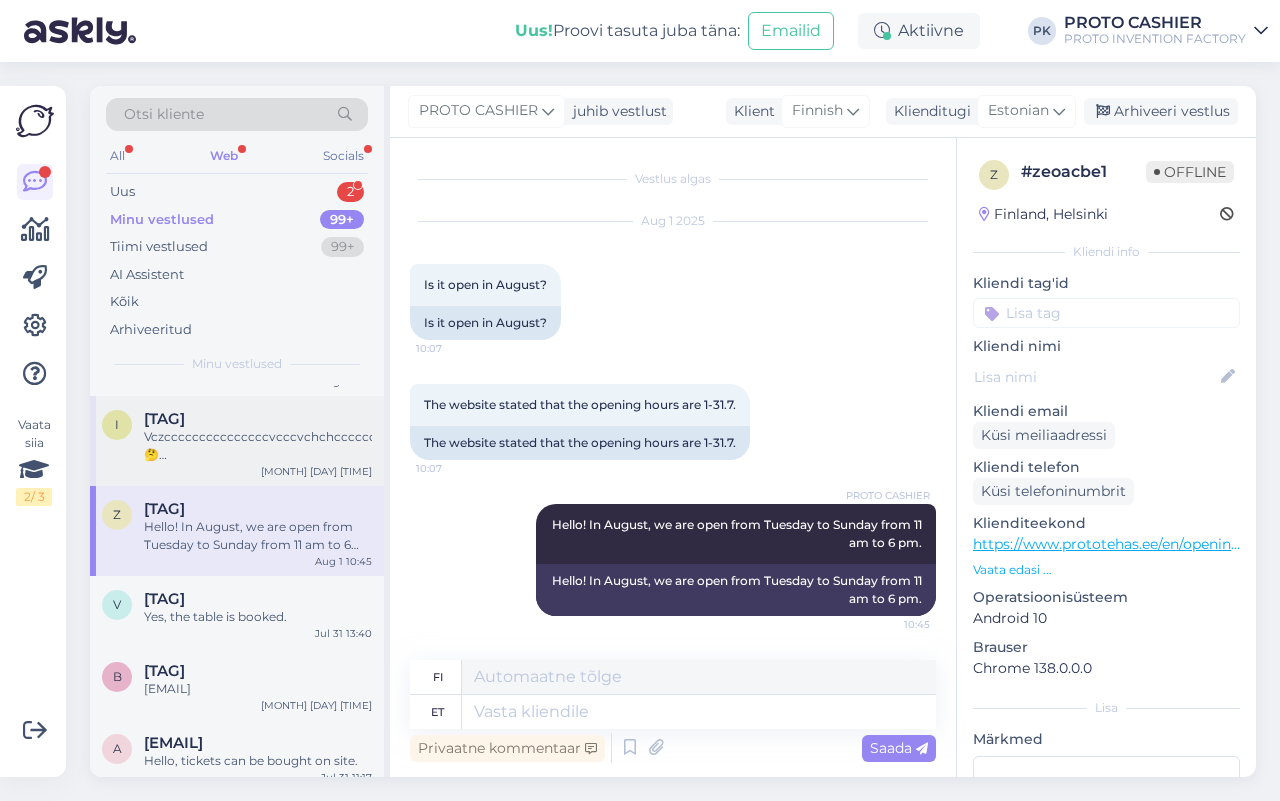 scroll, scrollTop: 375, scrollLeft: 0, axis: vertical 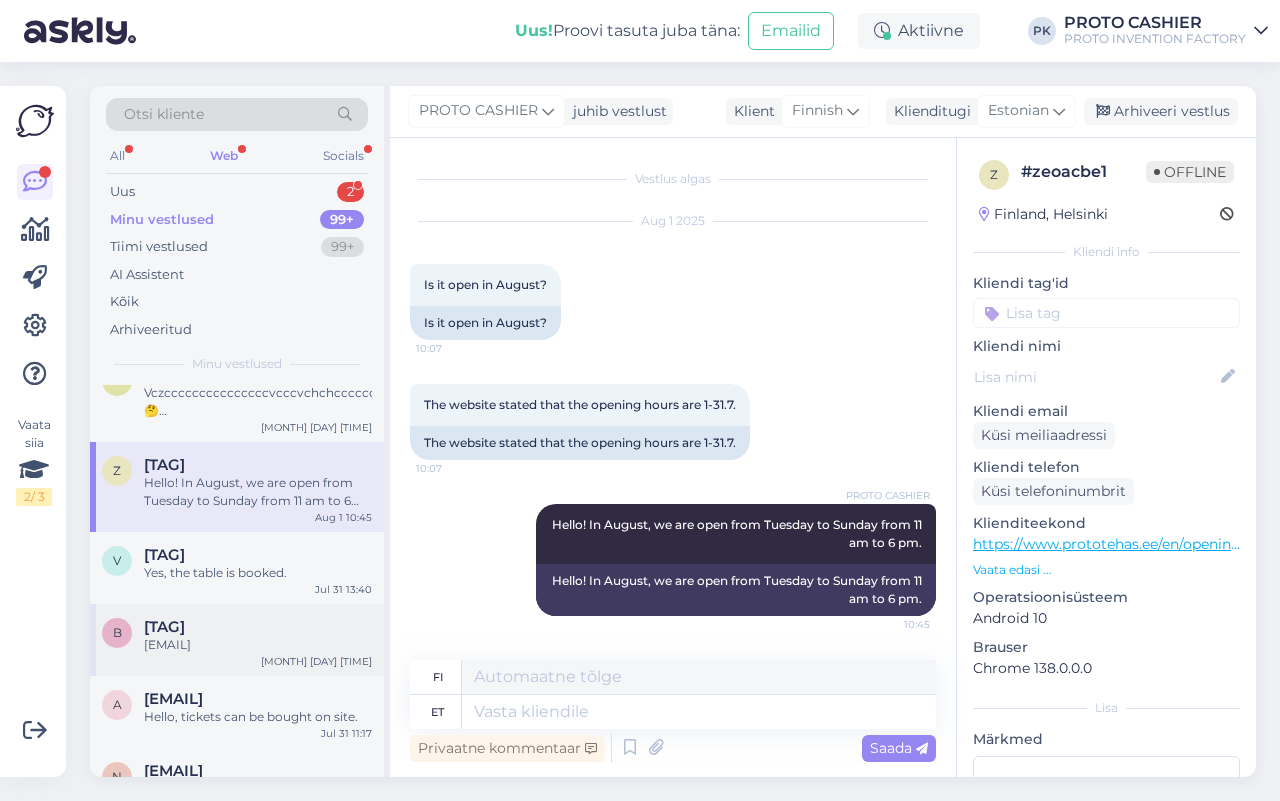 click on "[TAG]" at bounding box center [164, 627] 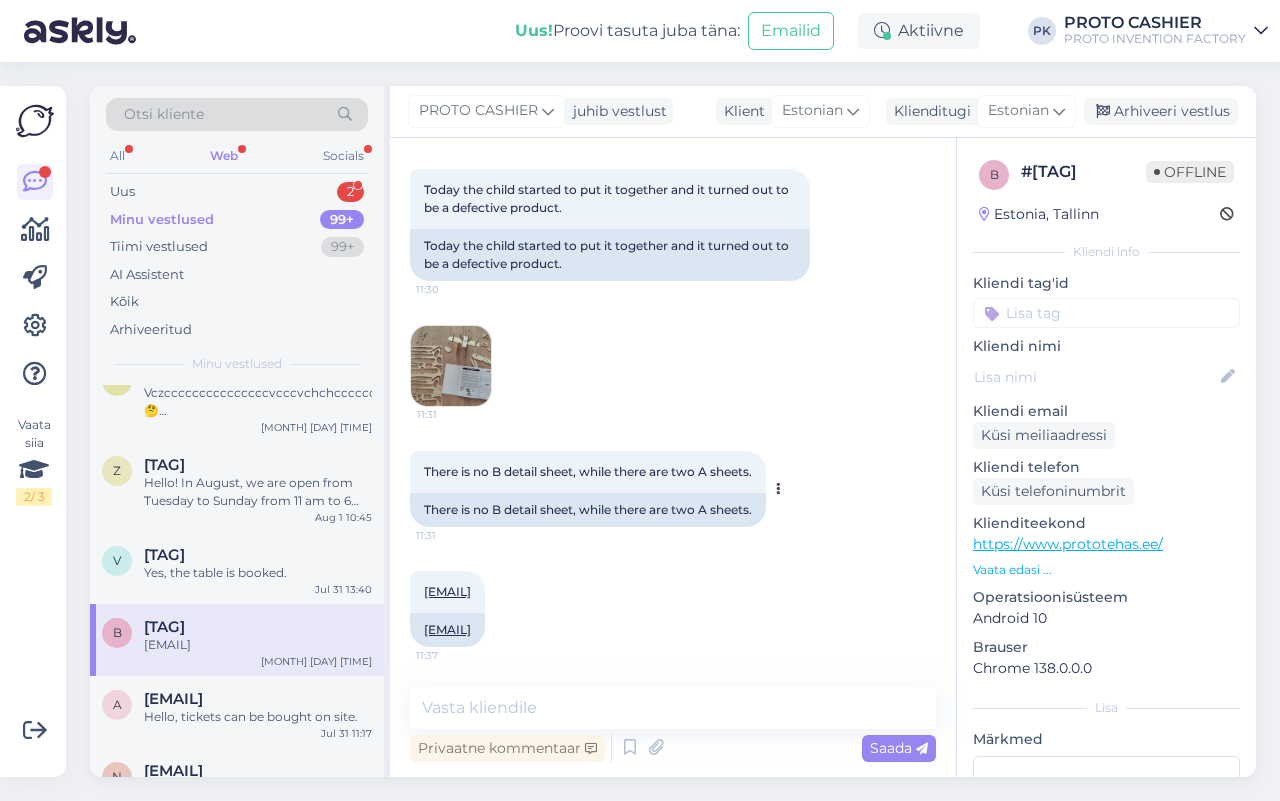 scroll, scrollTop: 121, scrollLeft: 0, axis: vertical 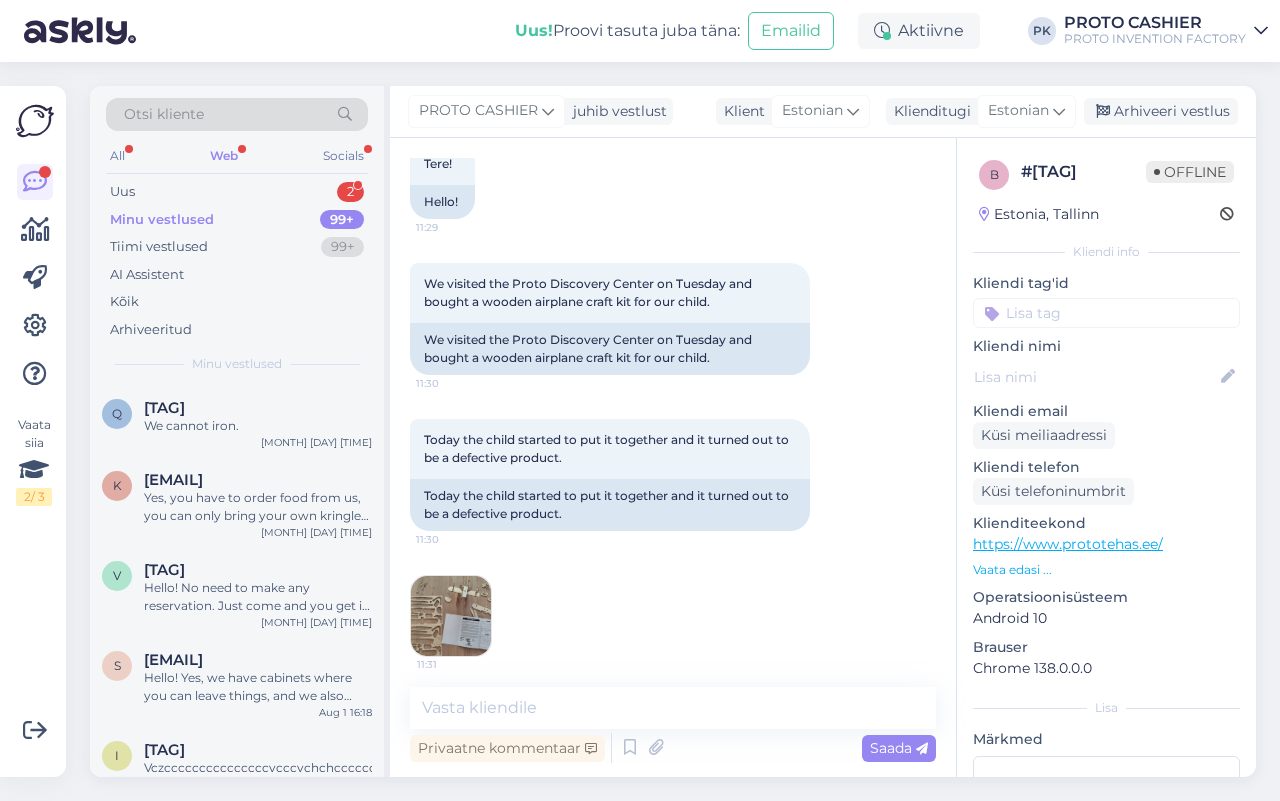 click on "Web" at bounding box center (224, 156) 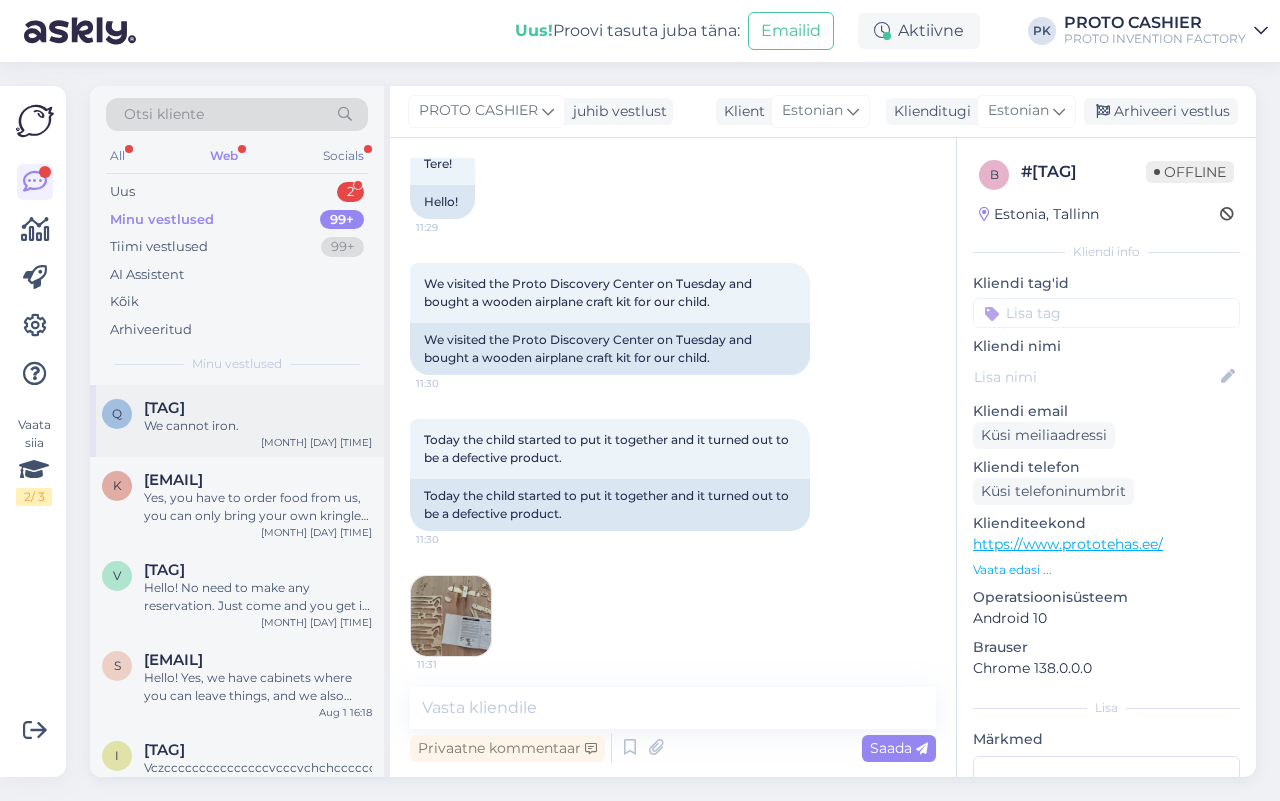 click on "[TAG]" at bounding box center [164, 408] 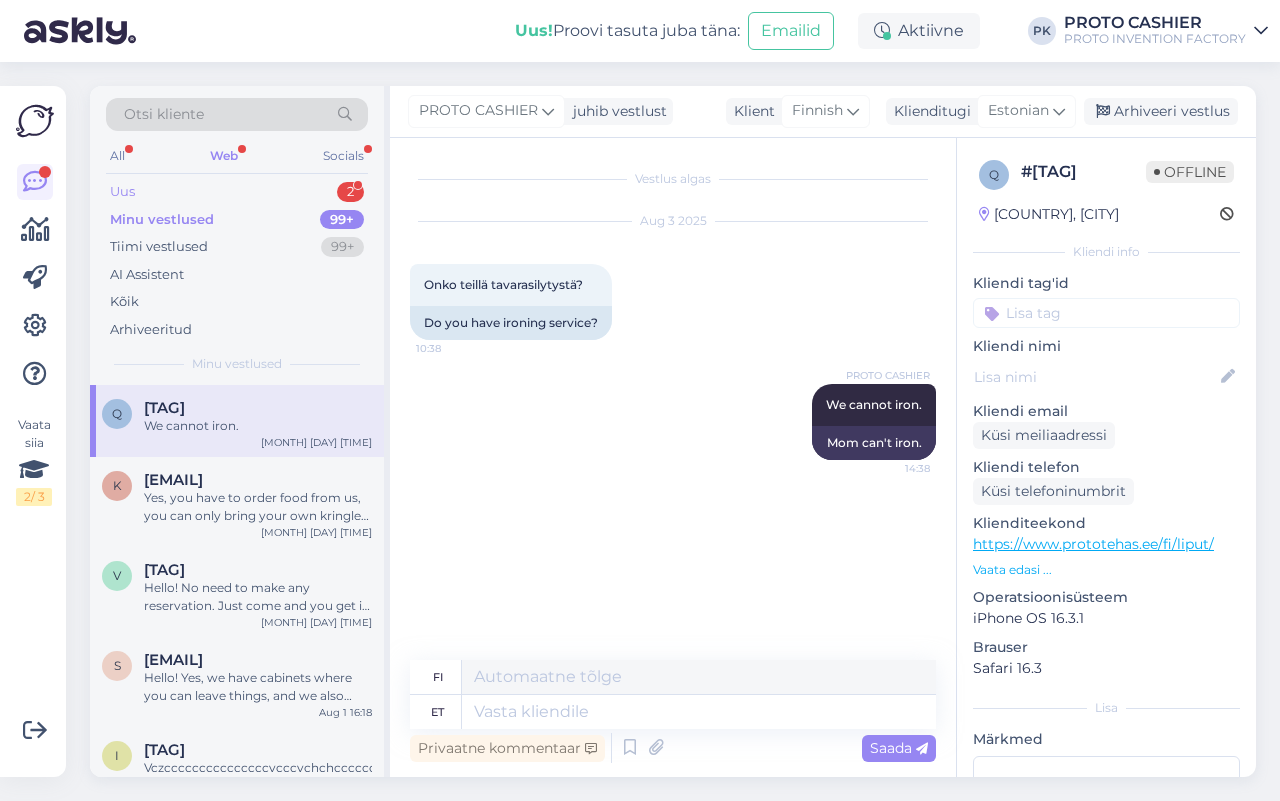click on "Uus" at bounding box center [122, 192] 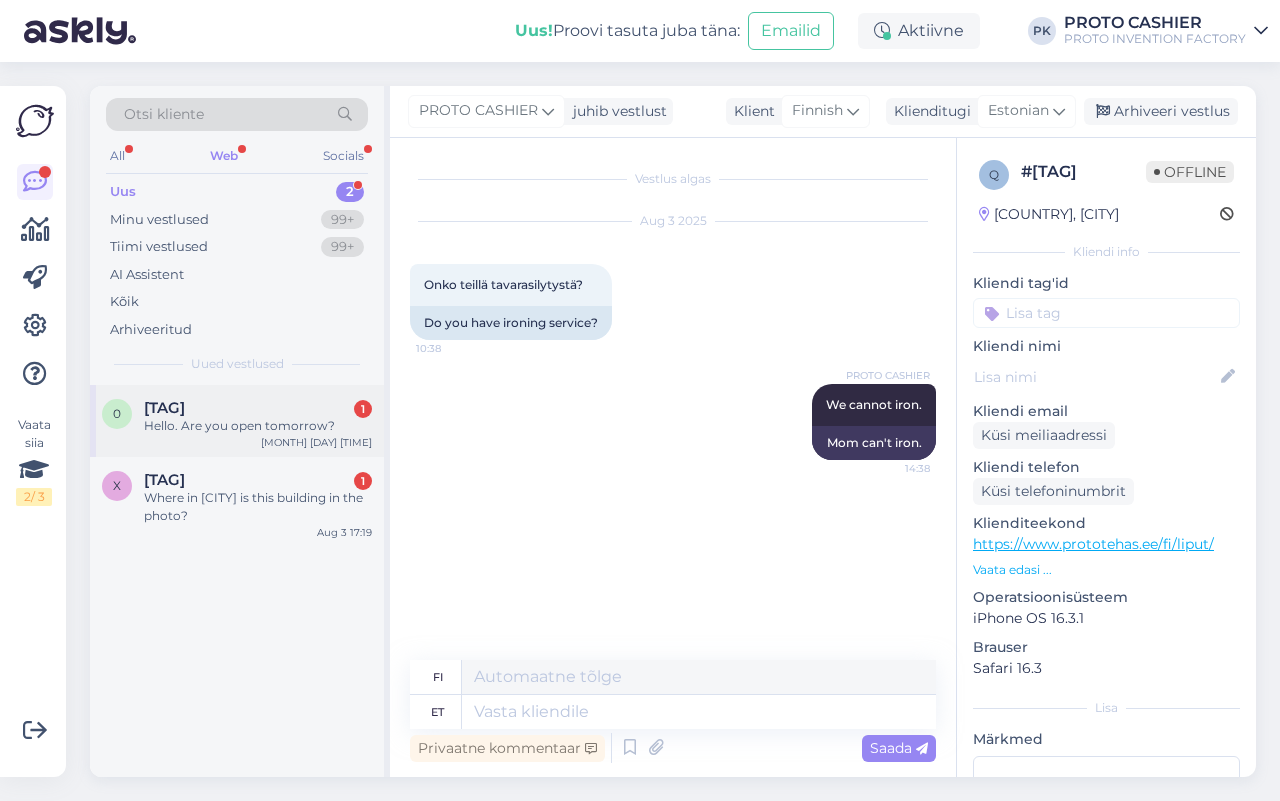 click on "[TAG]" at bounding box center [164, 408] 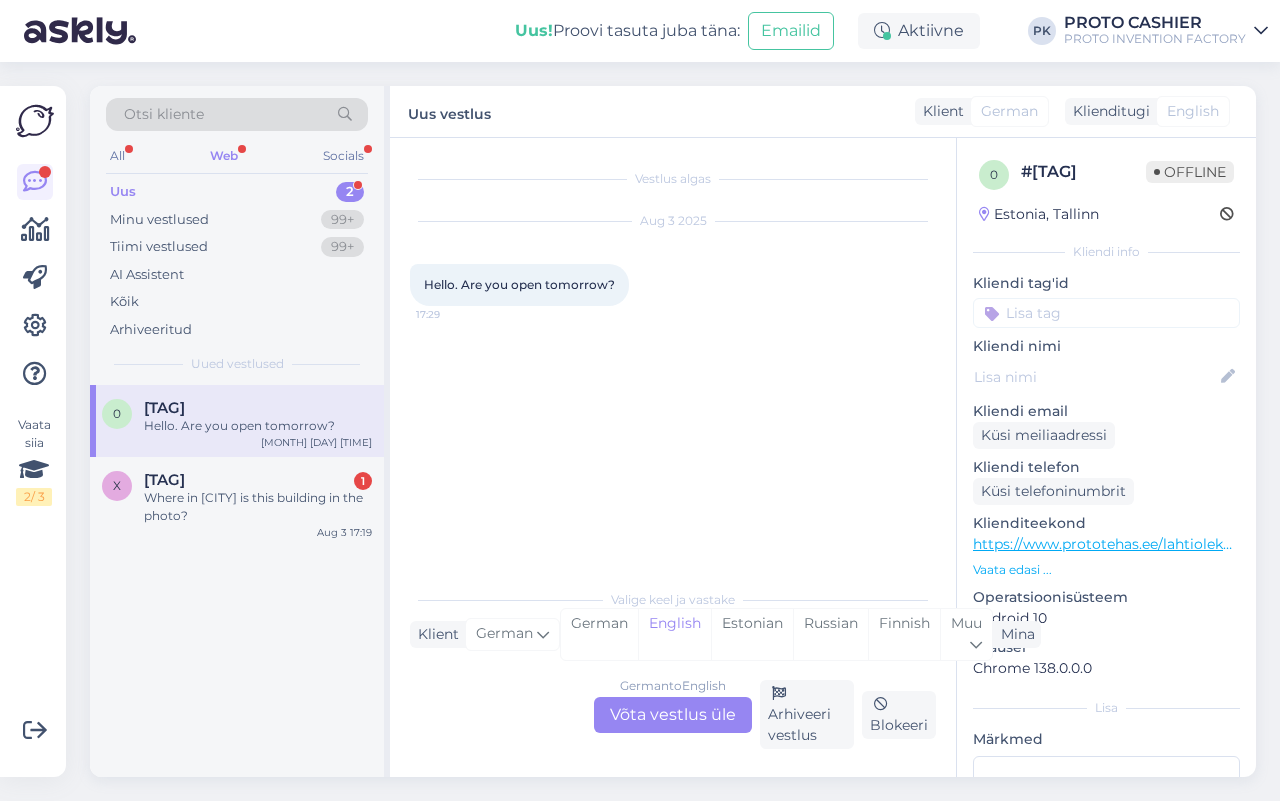 click on "German to English Take over the conversation" at bounding box center (673, 715) 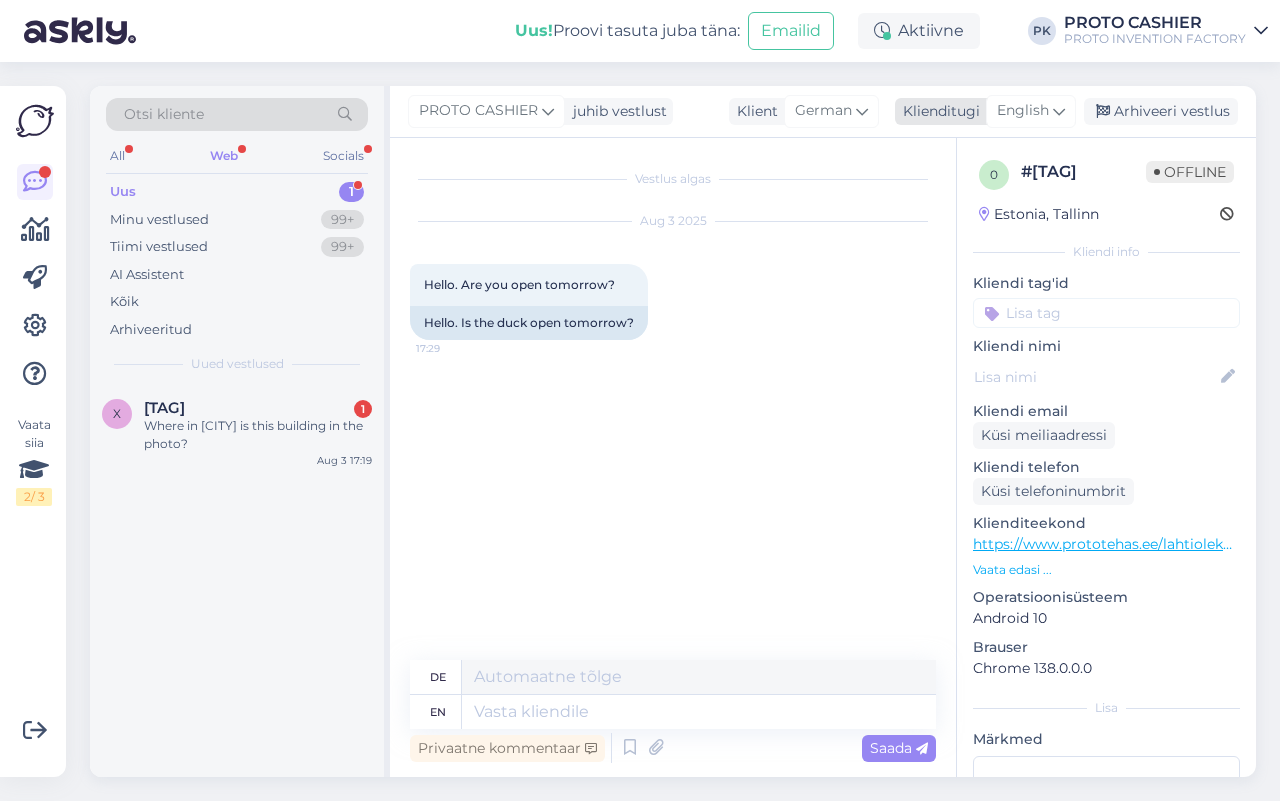 click on "English" at bounding box center [1023, 111] 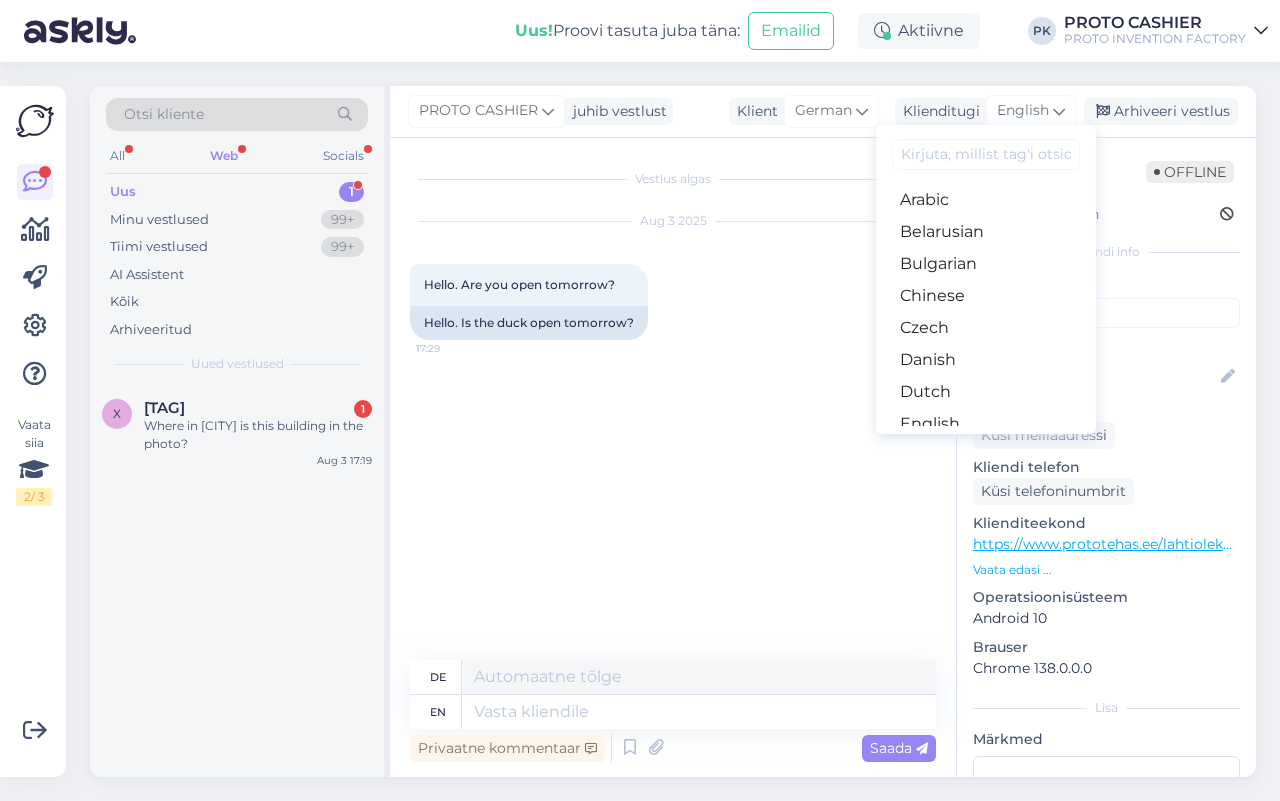 click on "Estonian" at bounding box center (986, 456) 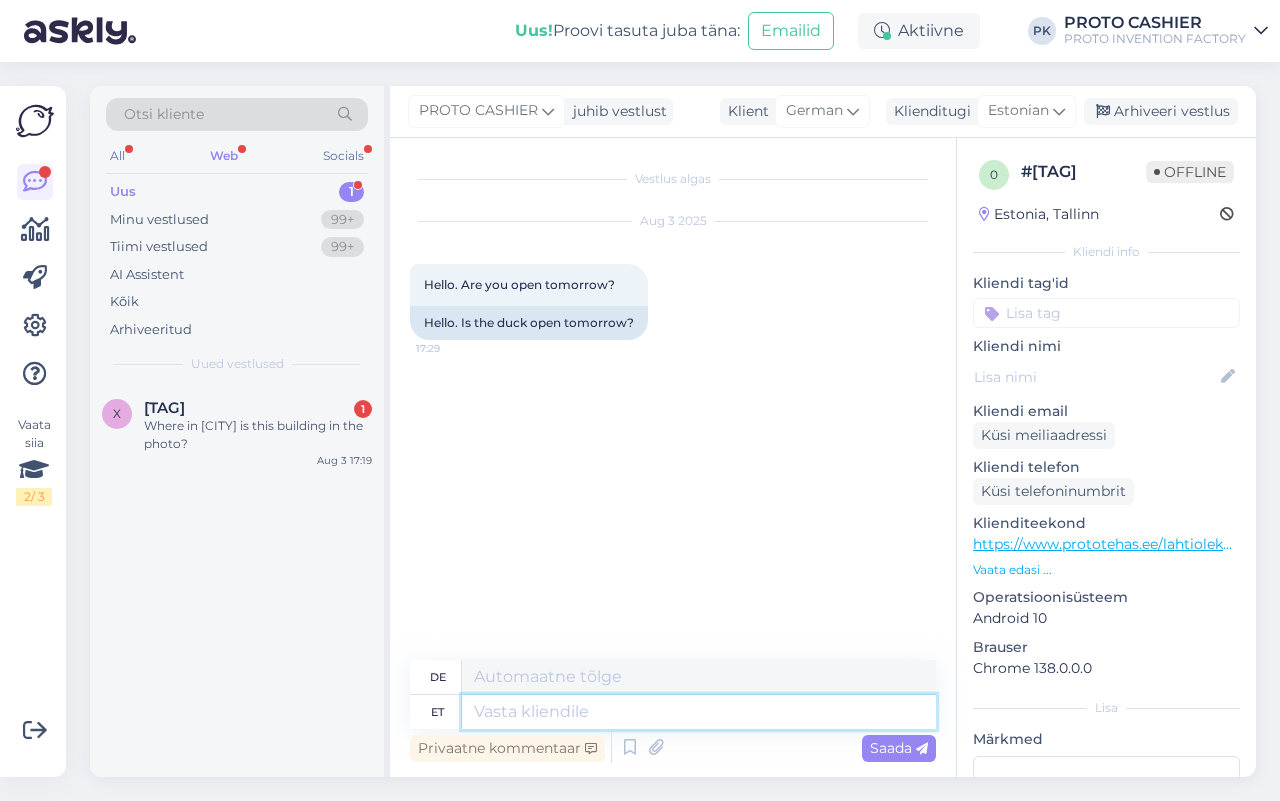 click at bounding box center (699, 712) 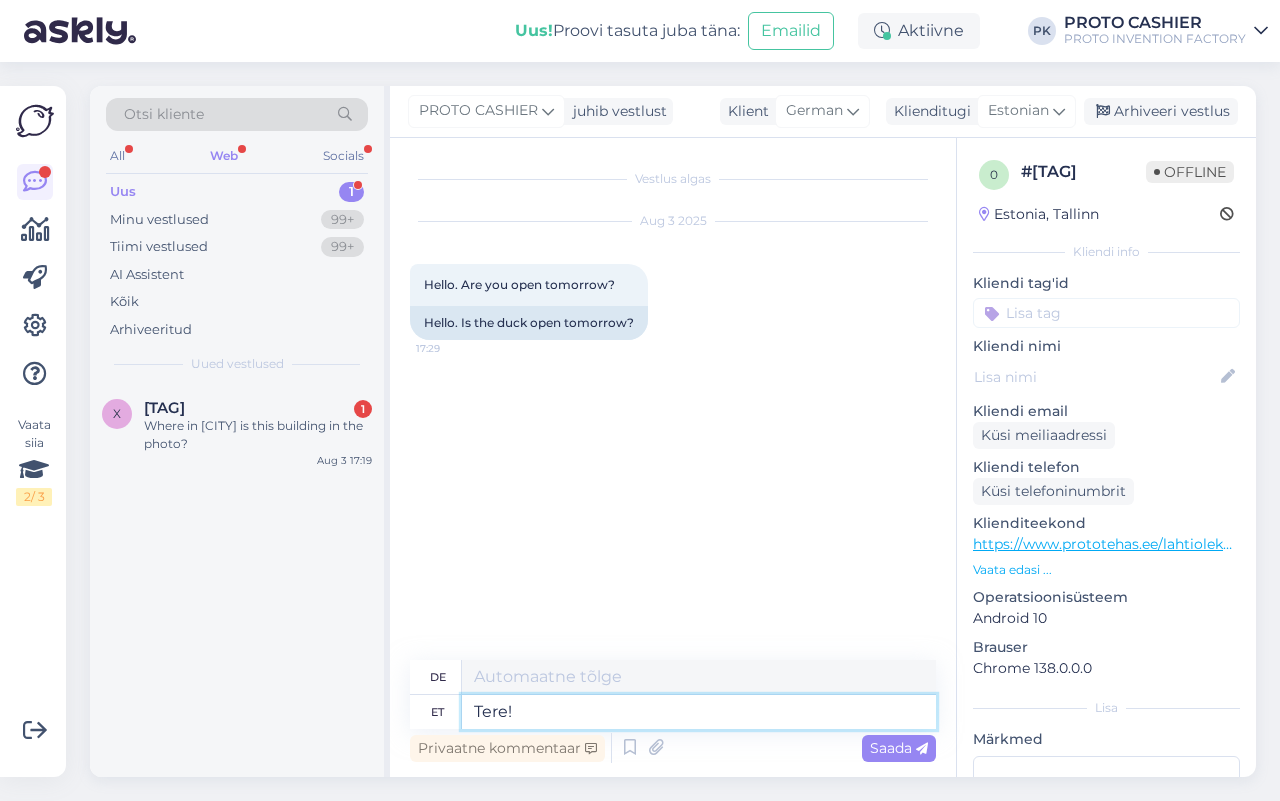 type on "Tere!" 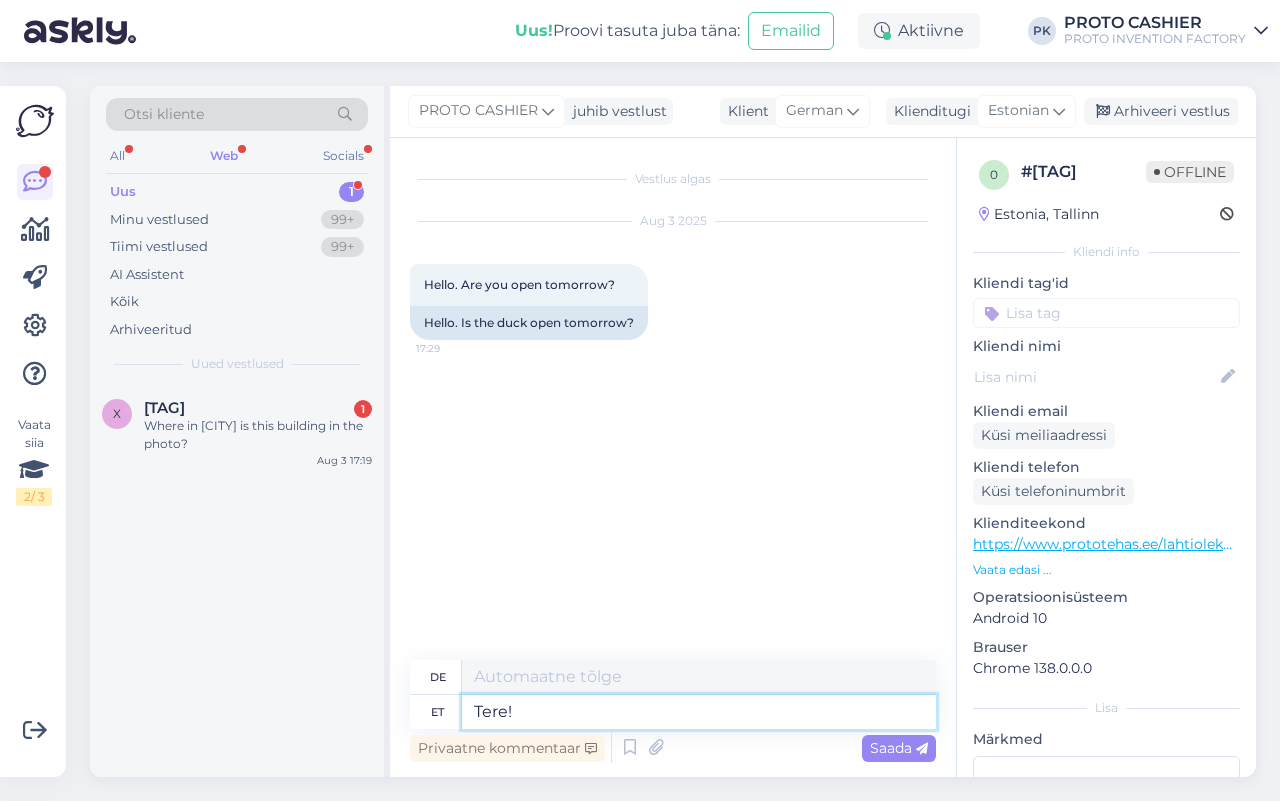 type on "Hallo!" 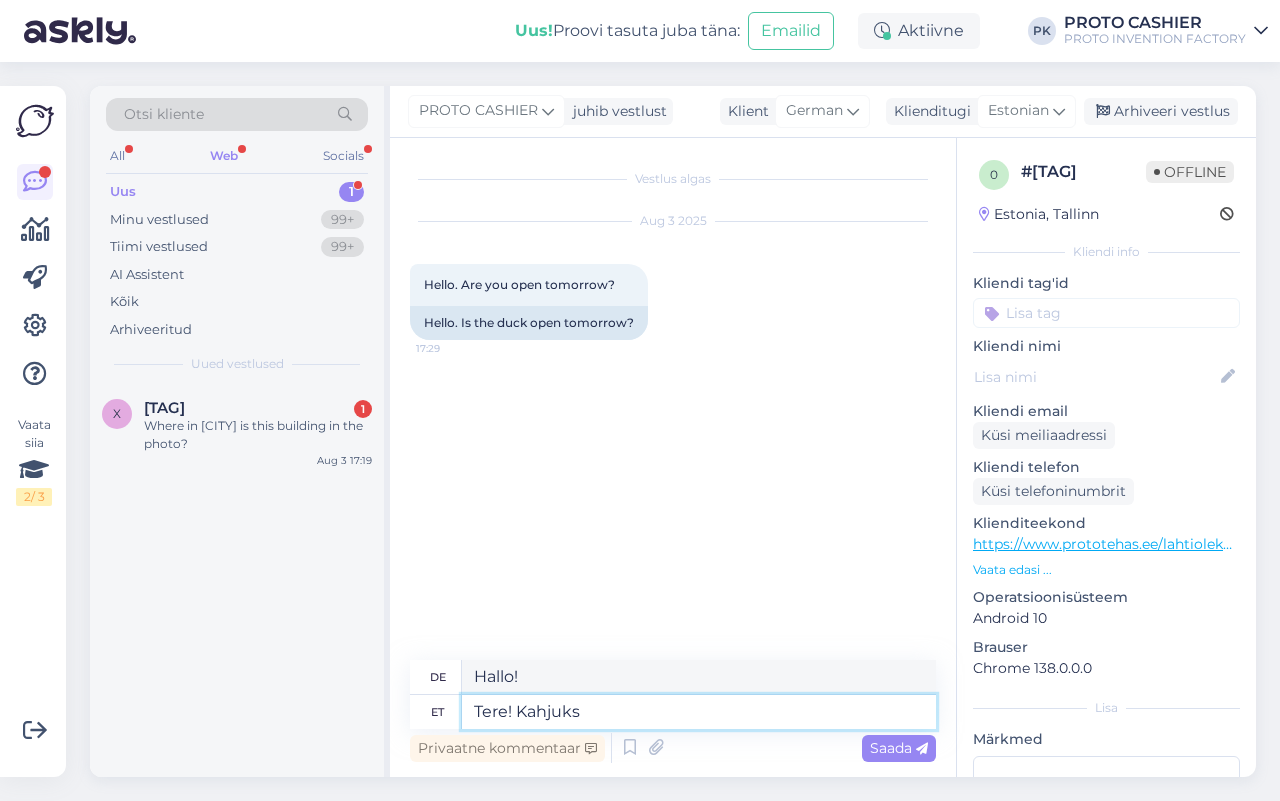 type on "Tere! Kahjuks" 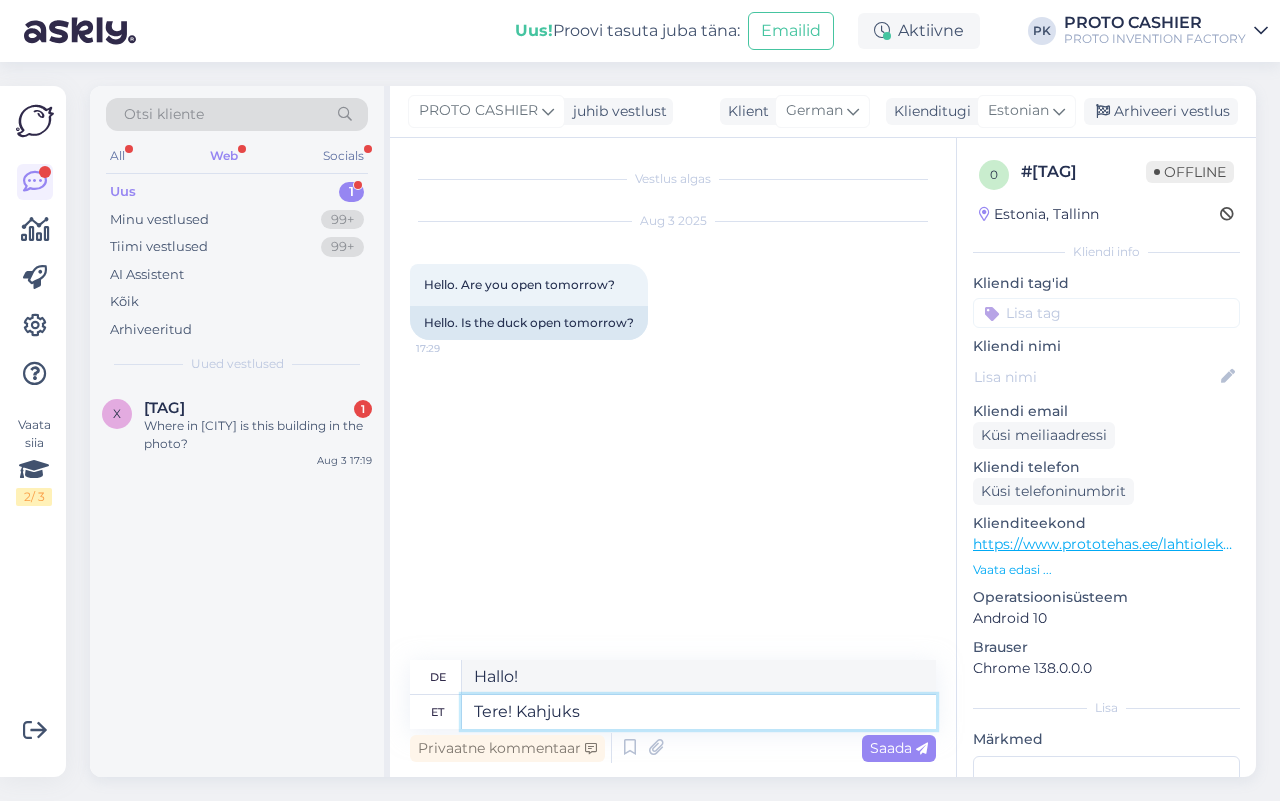 type on "Hello! Unfortunately" 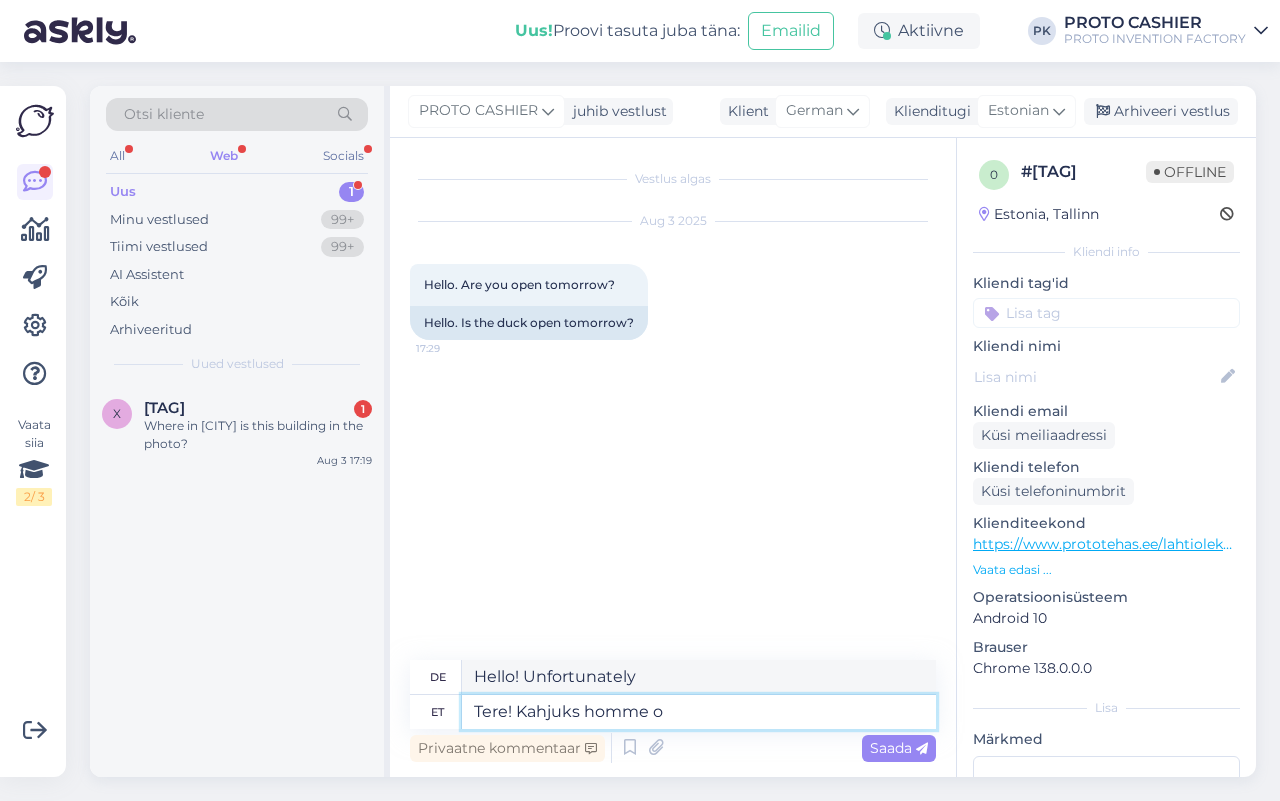 type on "Tere! Kahjuks homme ol" 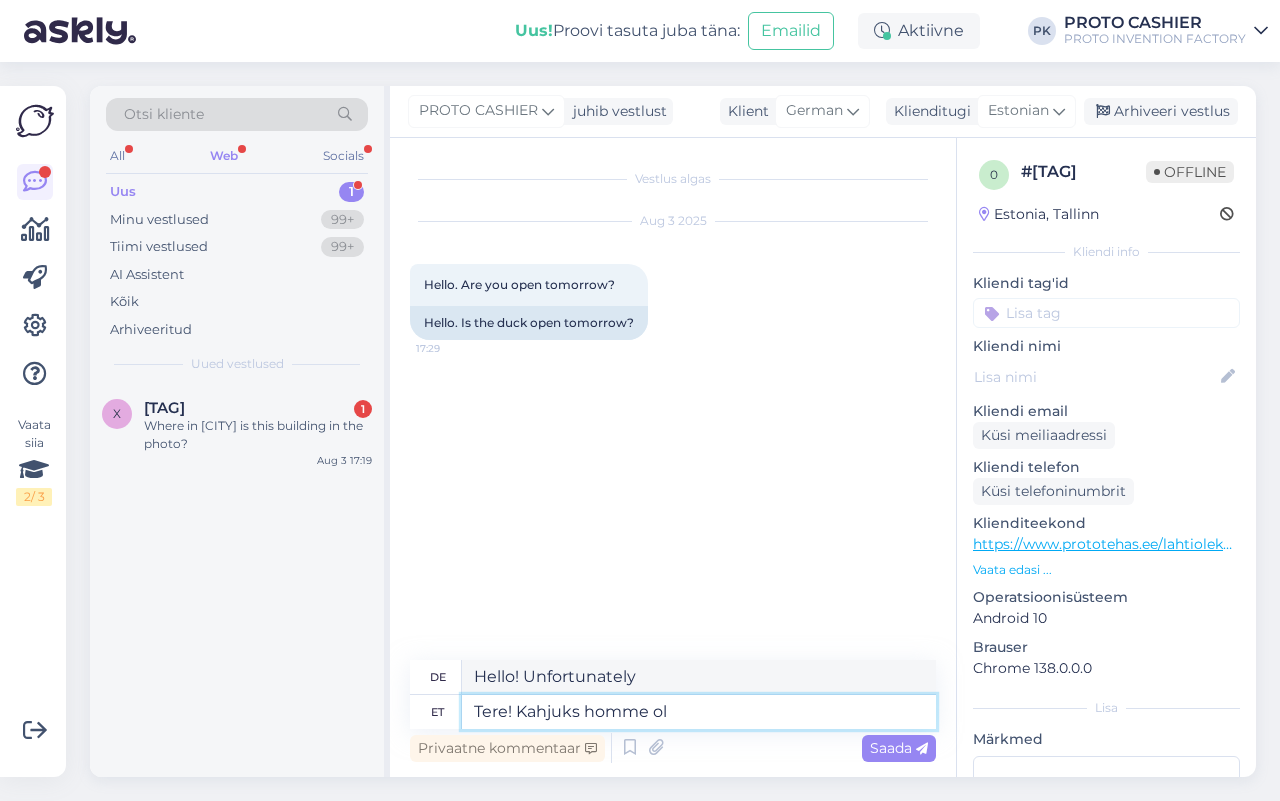 type on "Hello! Unfortunately tomorrow" 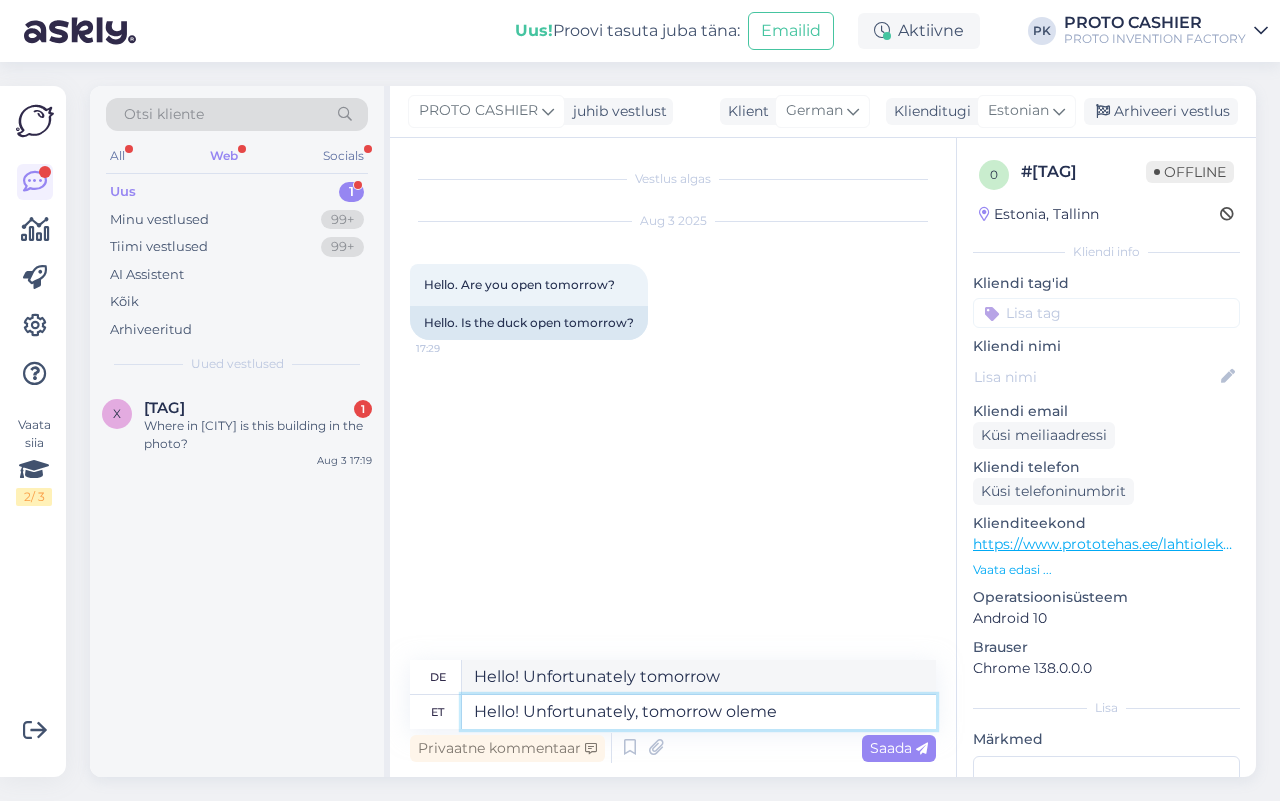 type on "Tere! Kahjuks homme oleme k" 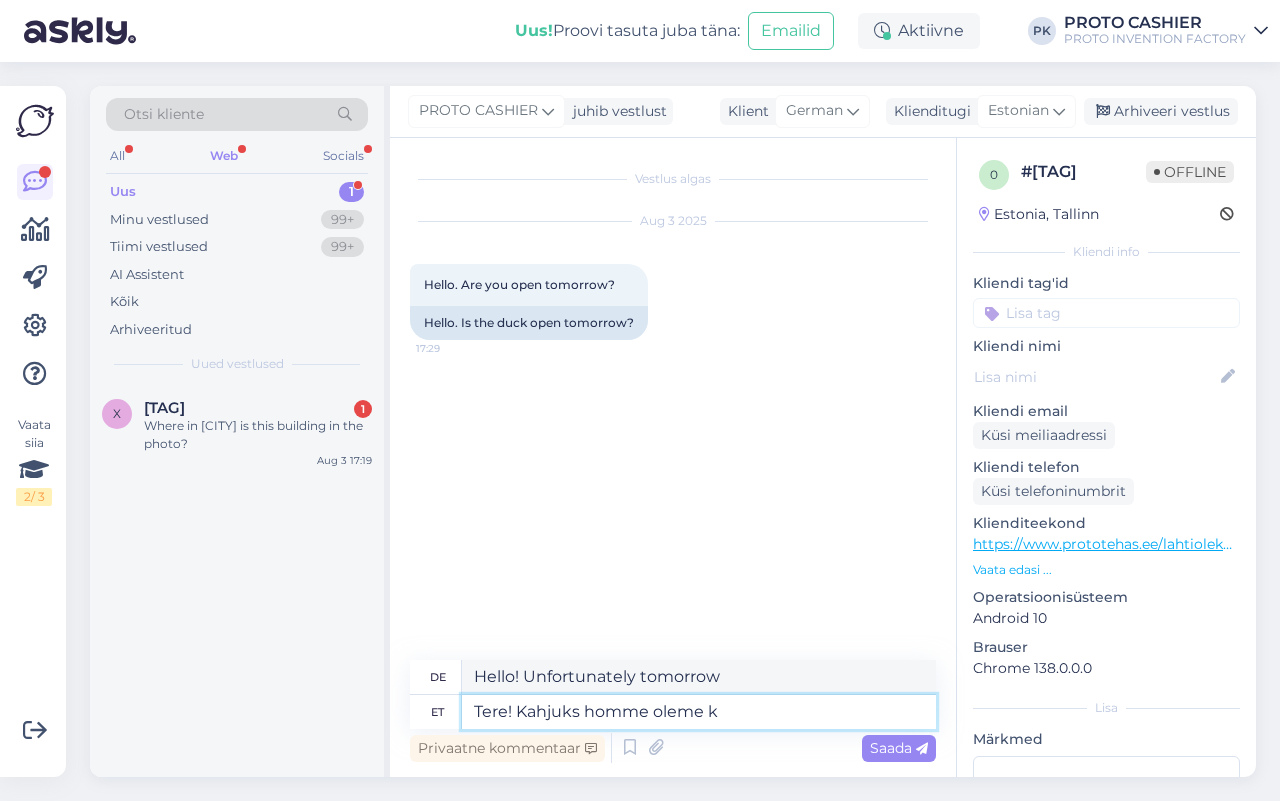 type on "Hello! Unfortunately, tomorrow we are" 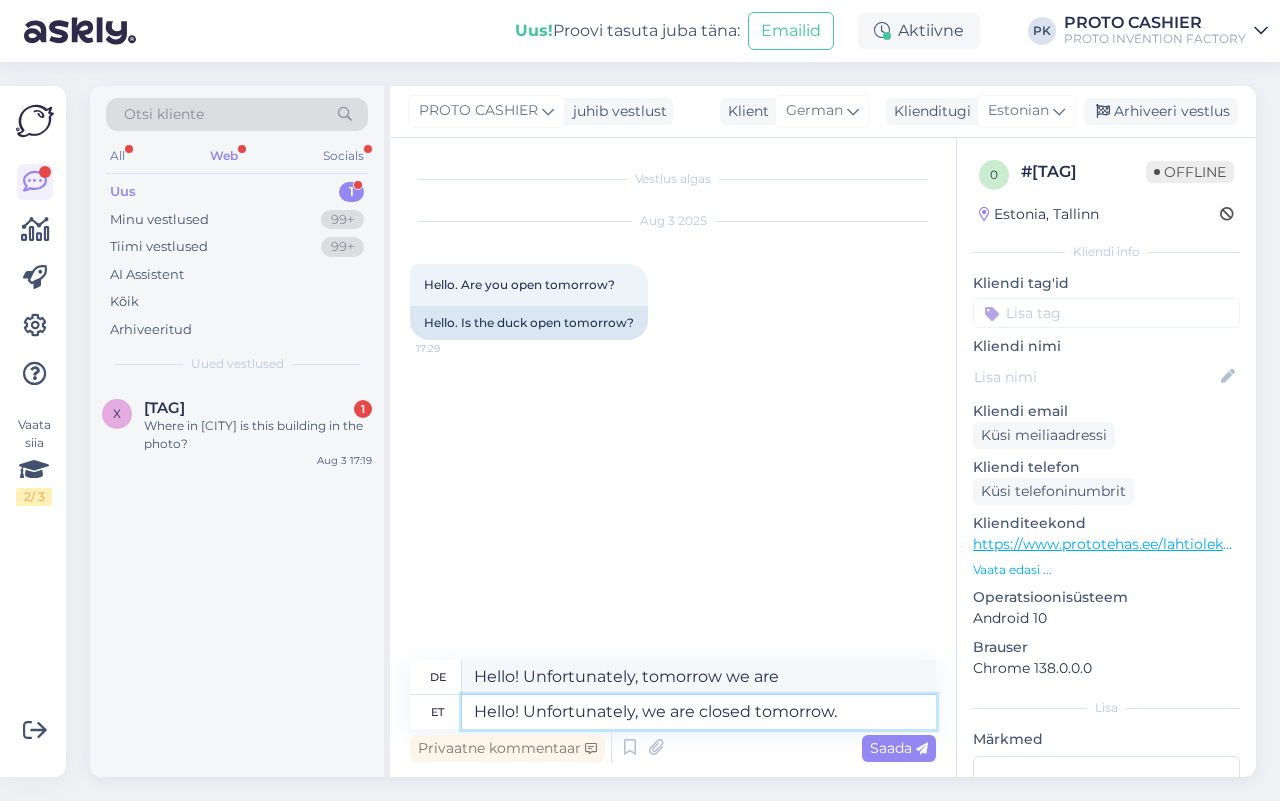 type on "Hello! Unfortunately, we are closed tomorrow!" 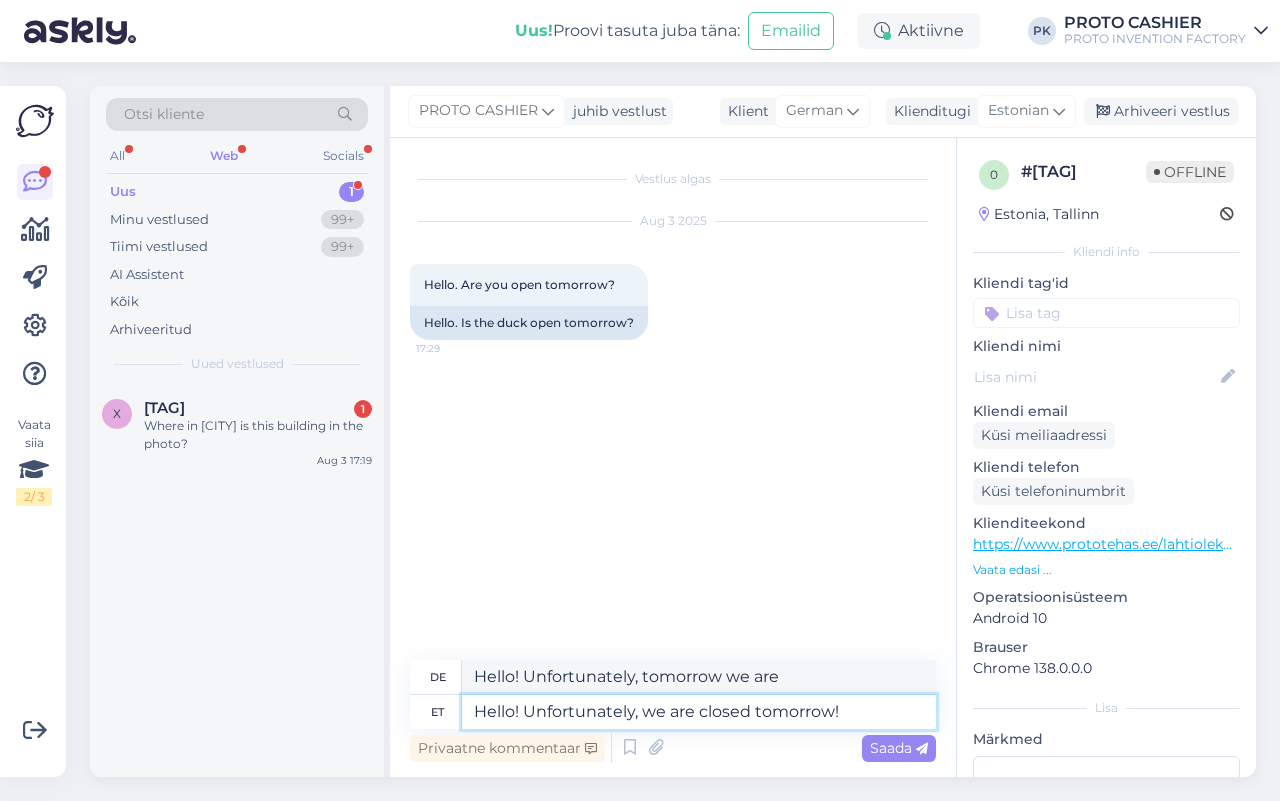 type on "Hello! Unfortunately, we are closed tomorrow!" 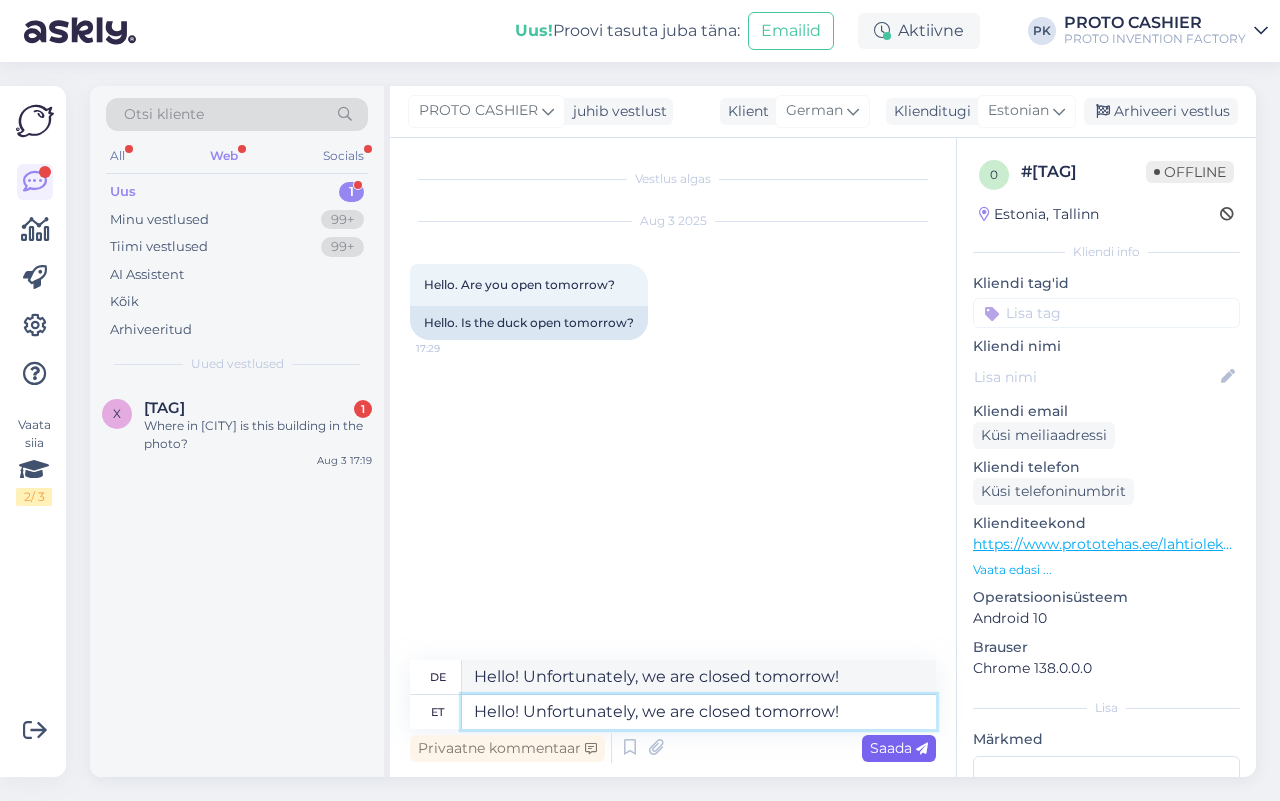 type on "Hello! Unfortunately, we are closed tomorrow!" 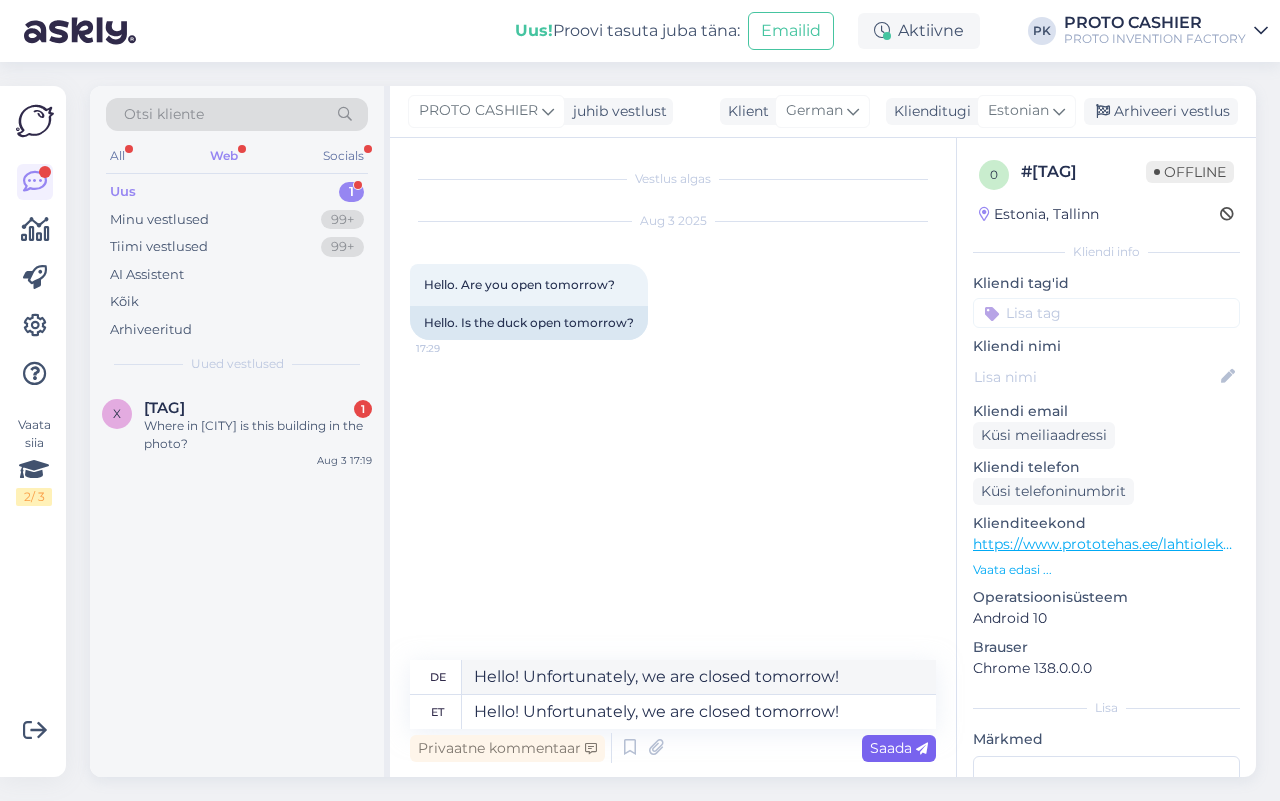 click on "Saada" at bounding box center [899, 748] 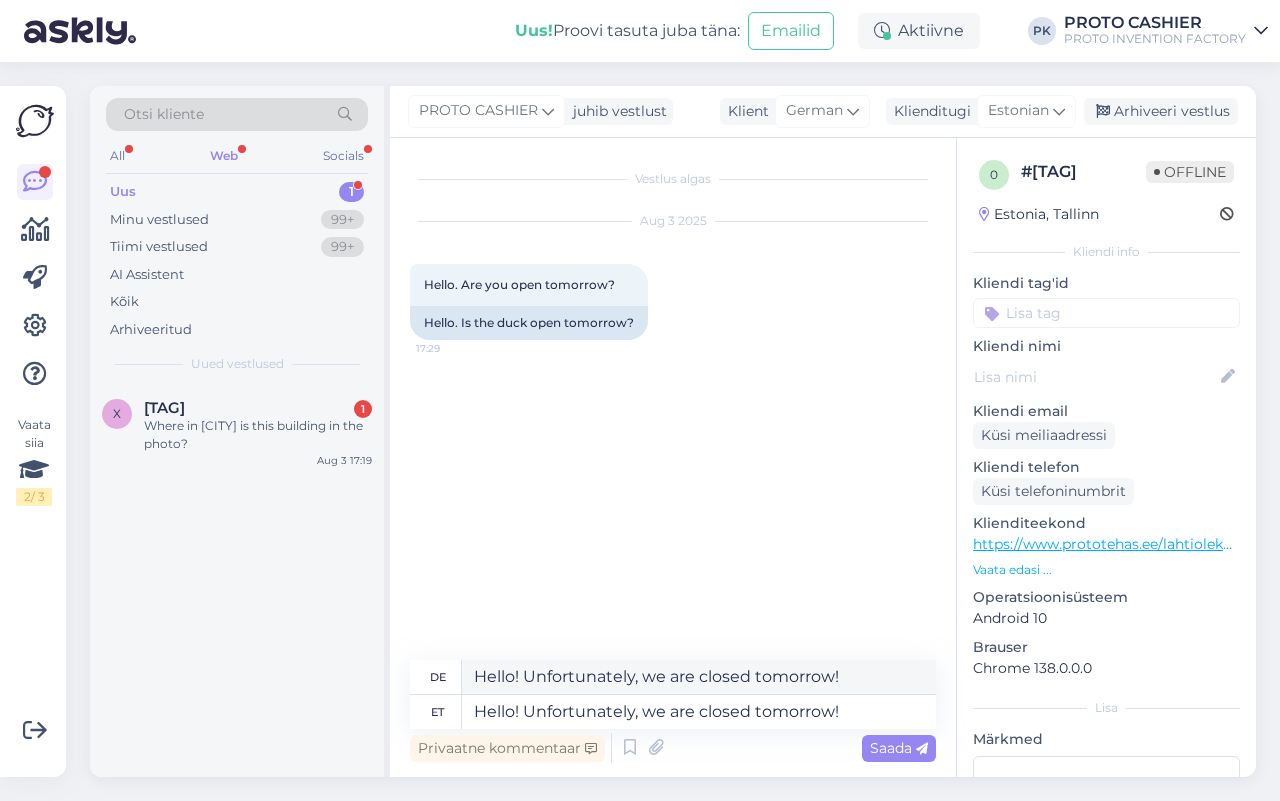 type 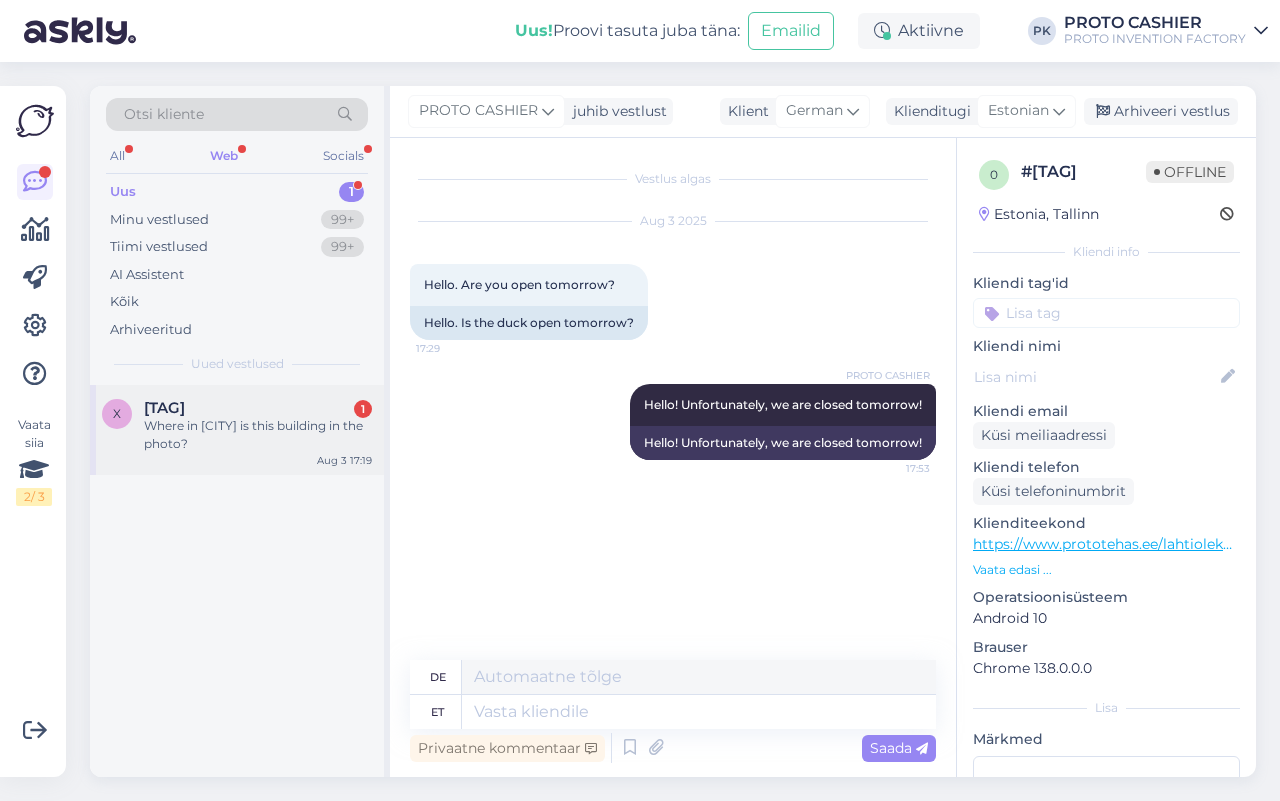 click on "[TAG]" at bounding box center [164, 408] 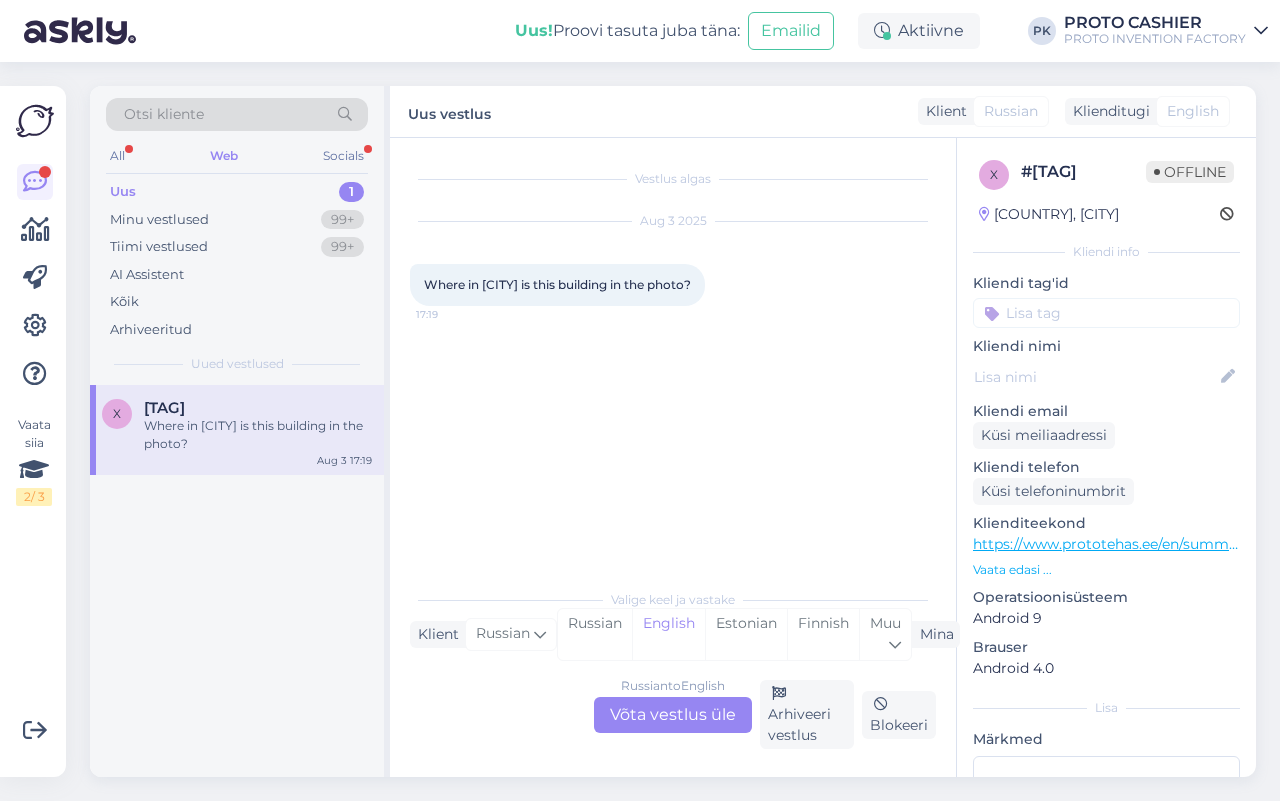 click on "Russian  to  English Võta vestlus üle" at bounding box center (673, 715) 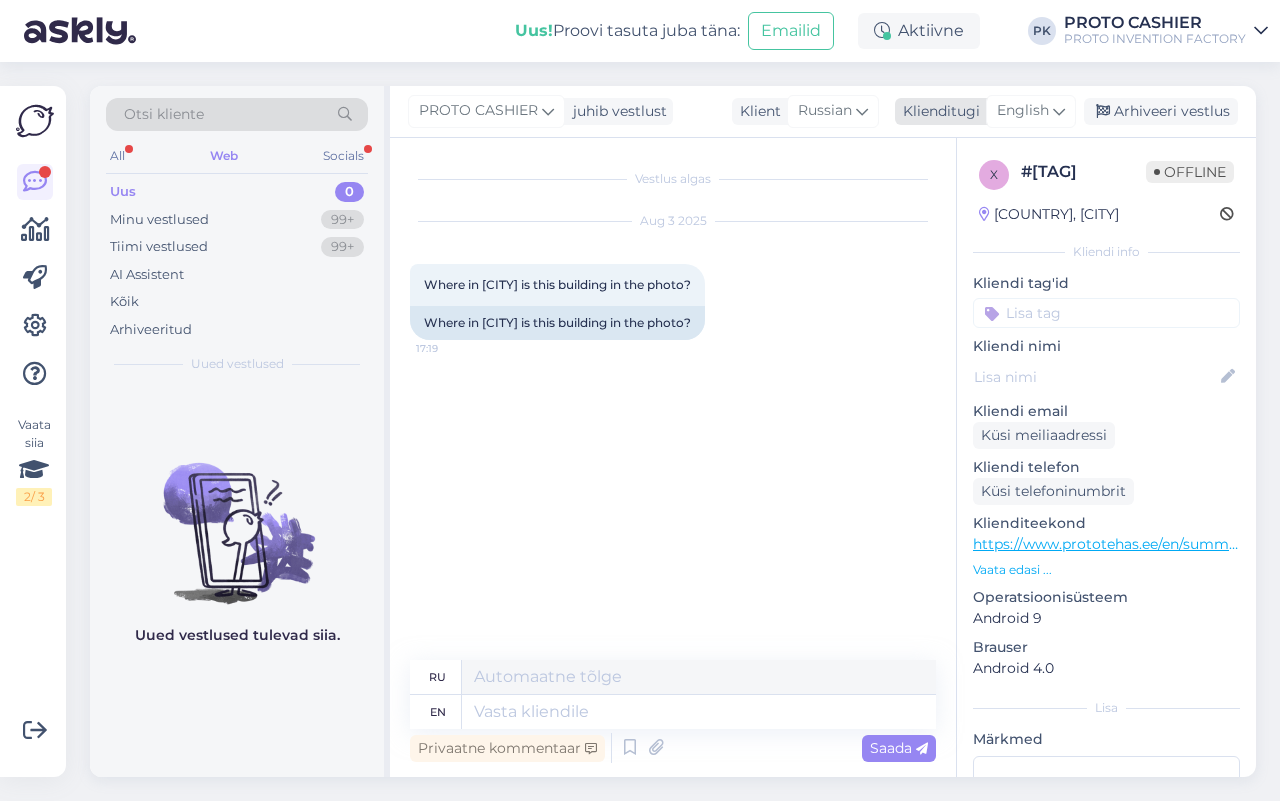 click on "English" at bounding box center [1031, 111] 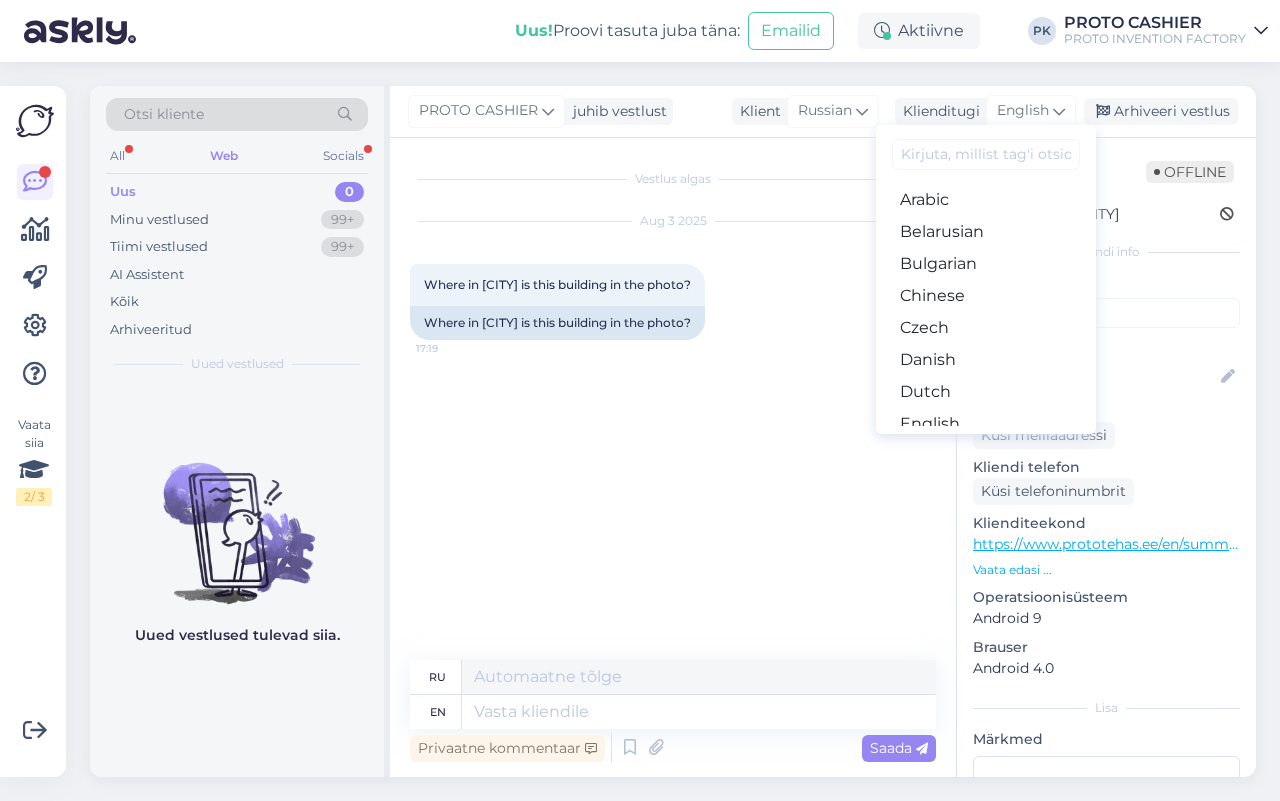 click on "Estonian" at bounding box center [986, 456] 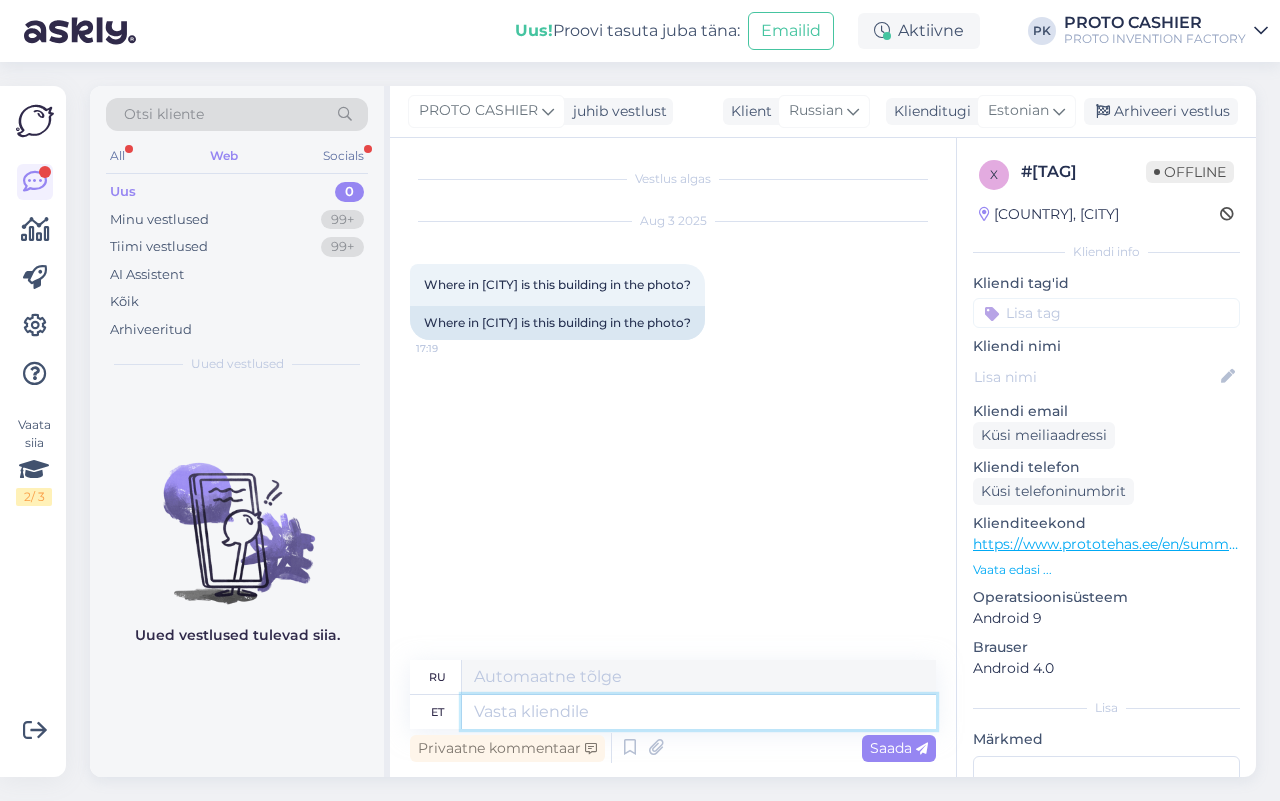 click at bounding box center (699, 712) 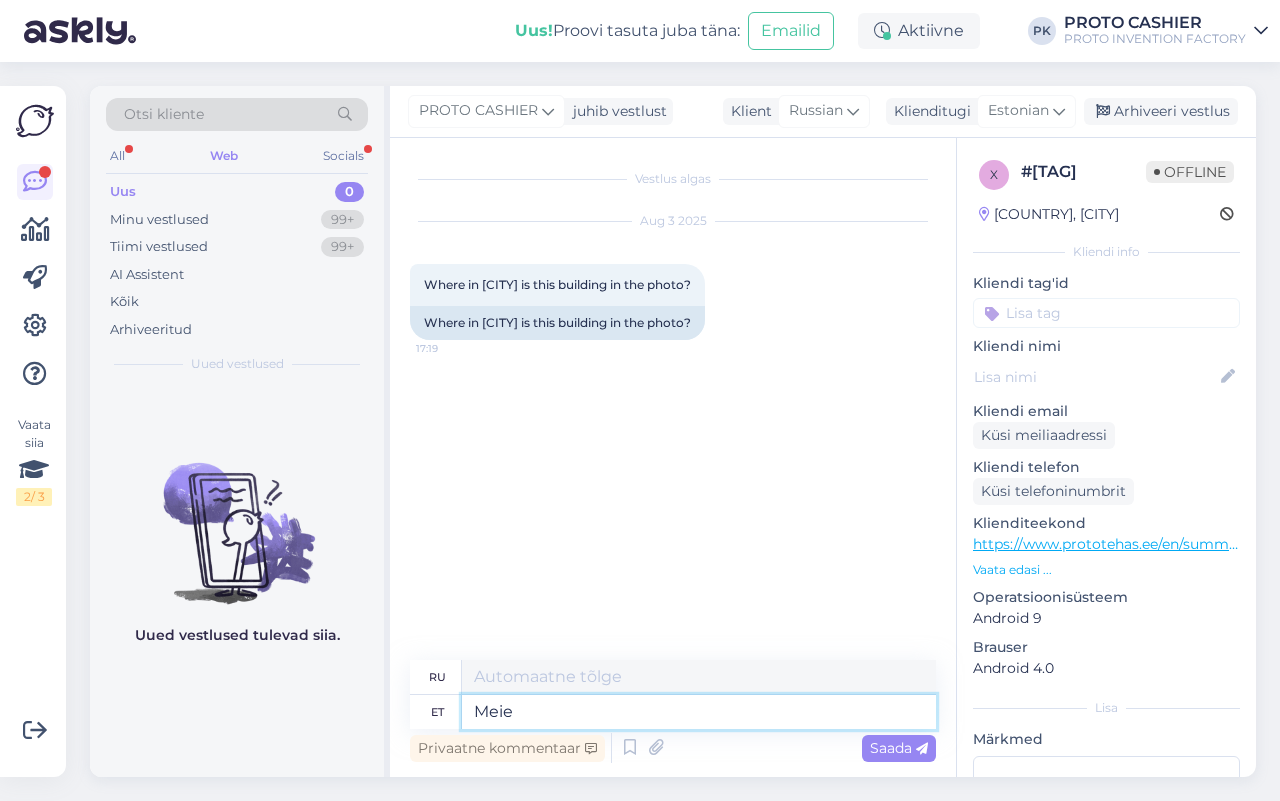 type on "Meie a" 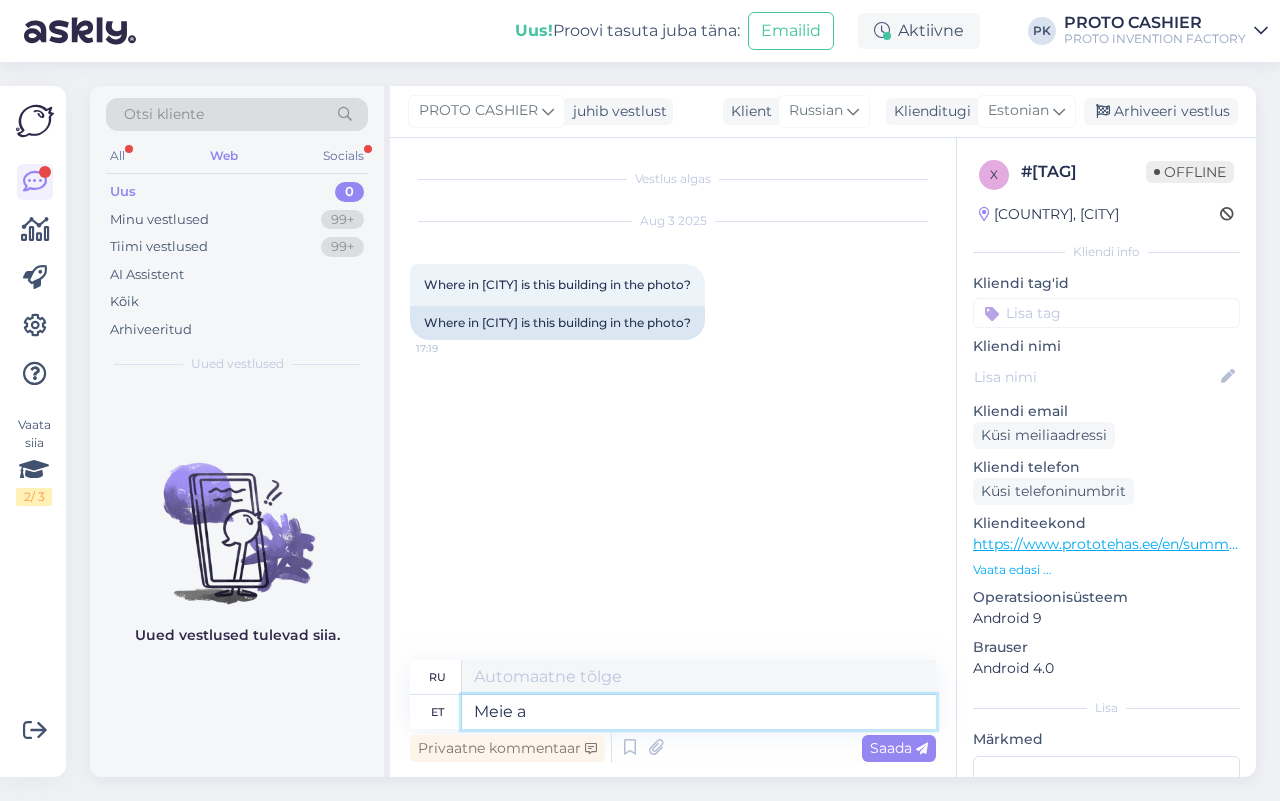 type on "Наш" 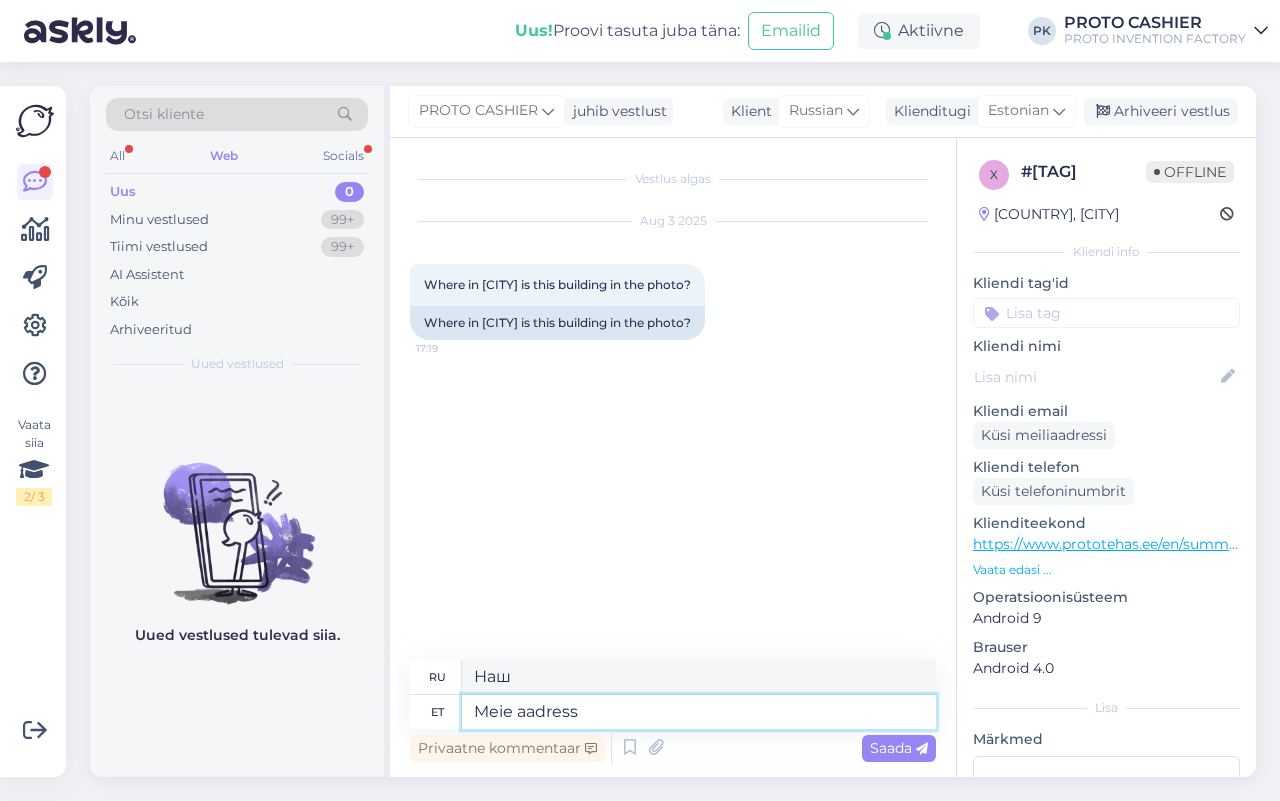 type on "Meie aadress" 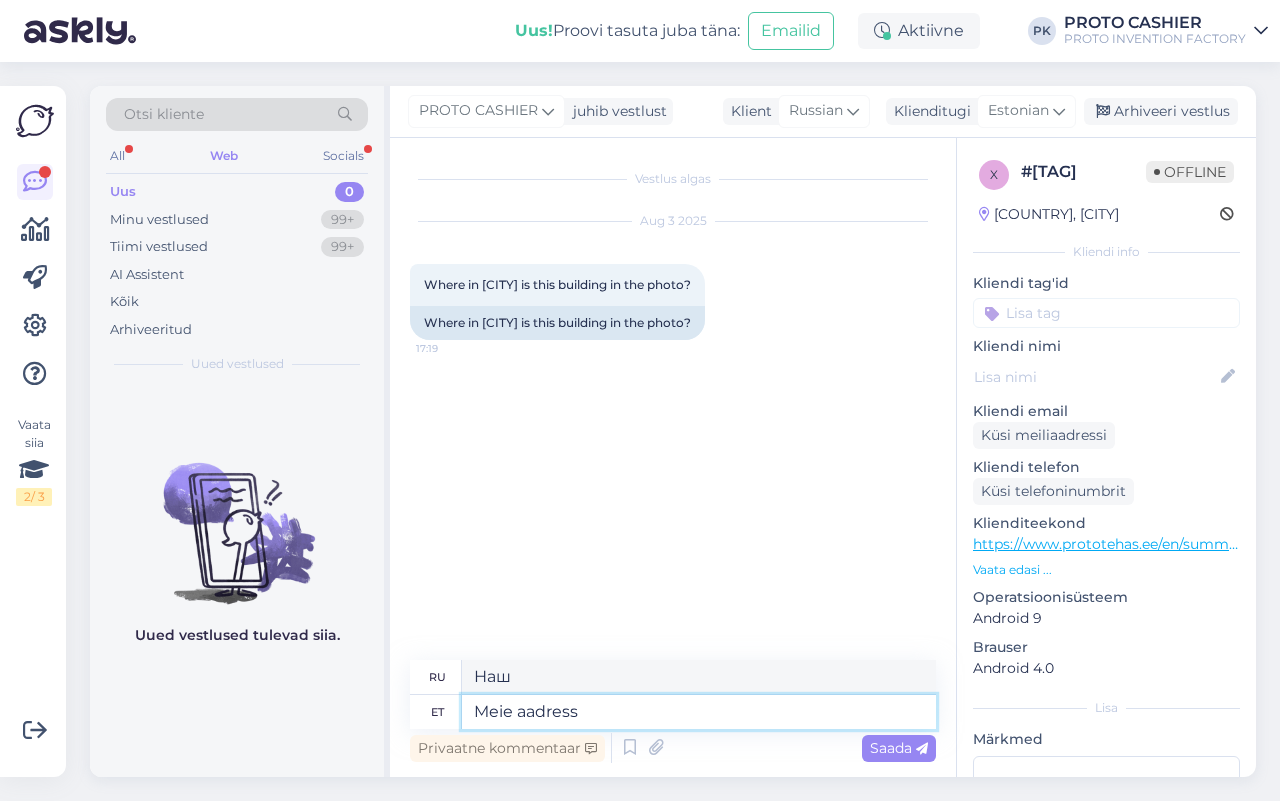 type on "Наш адрес" 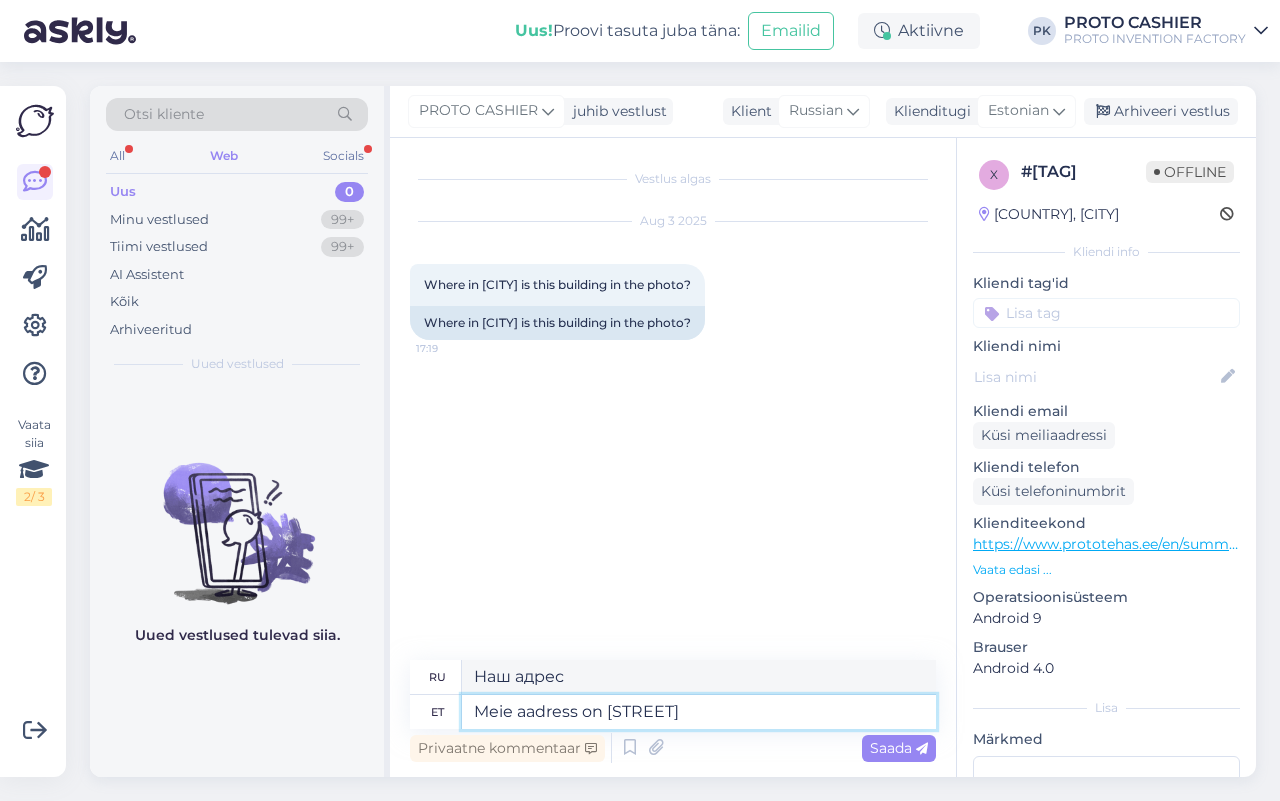 type on "Meie aadress on [STREET]" 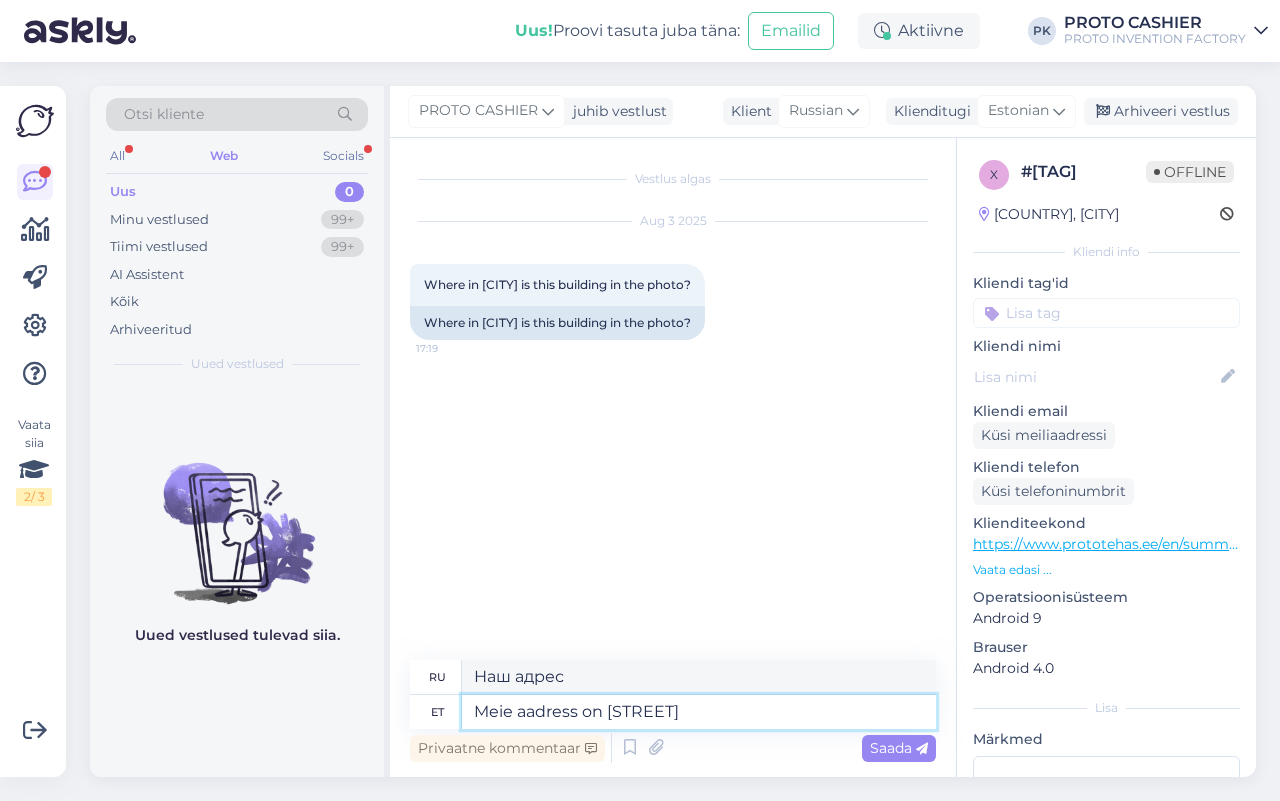 type on "Our address is [STREET]." 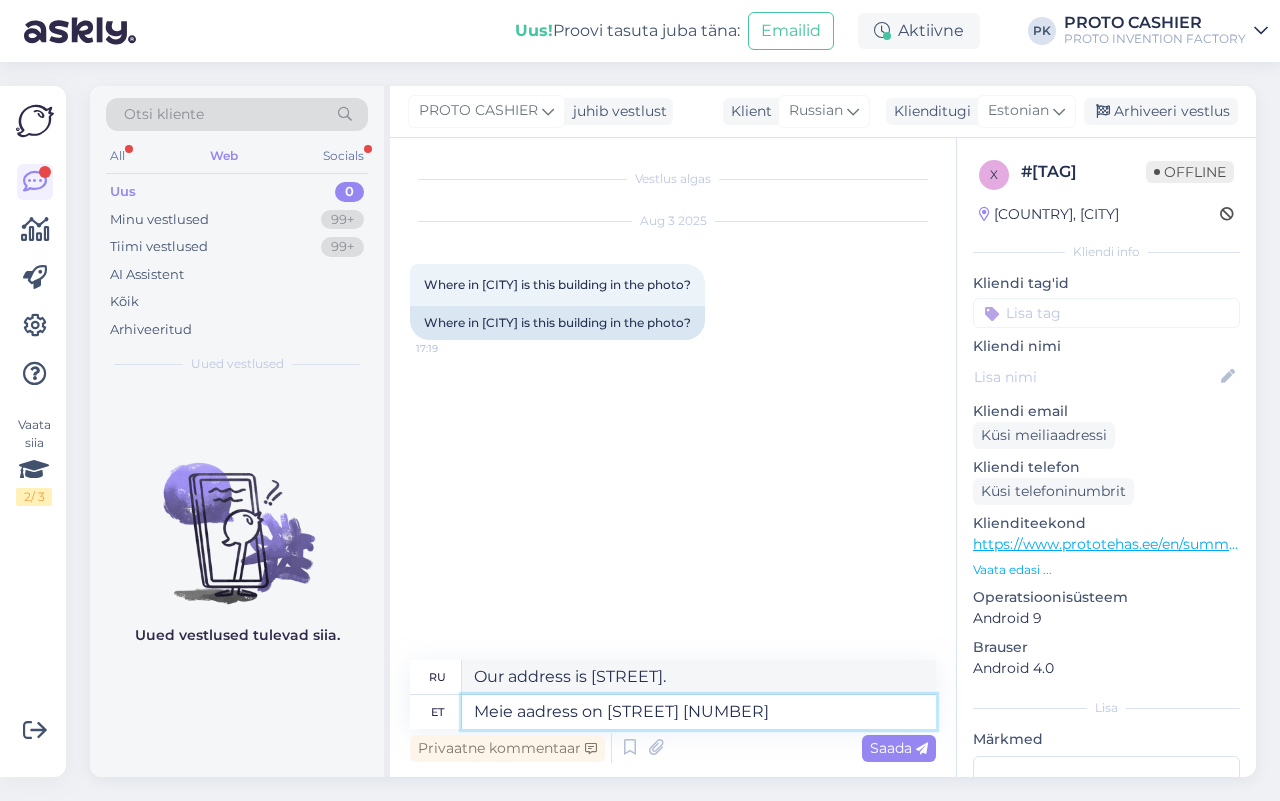 type on "Meie aadress on [STREET] [NUMBER] N" 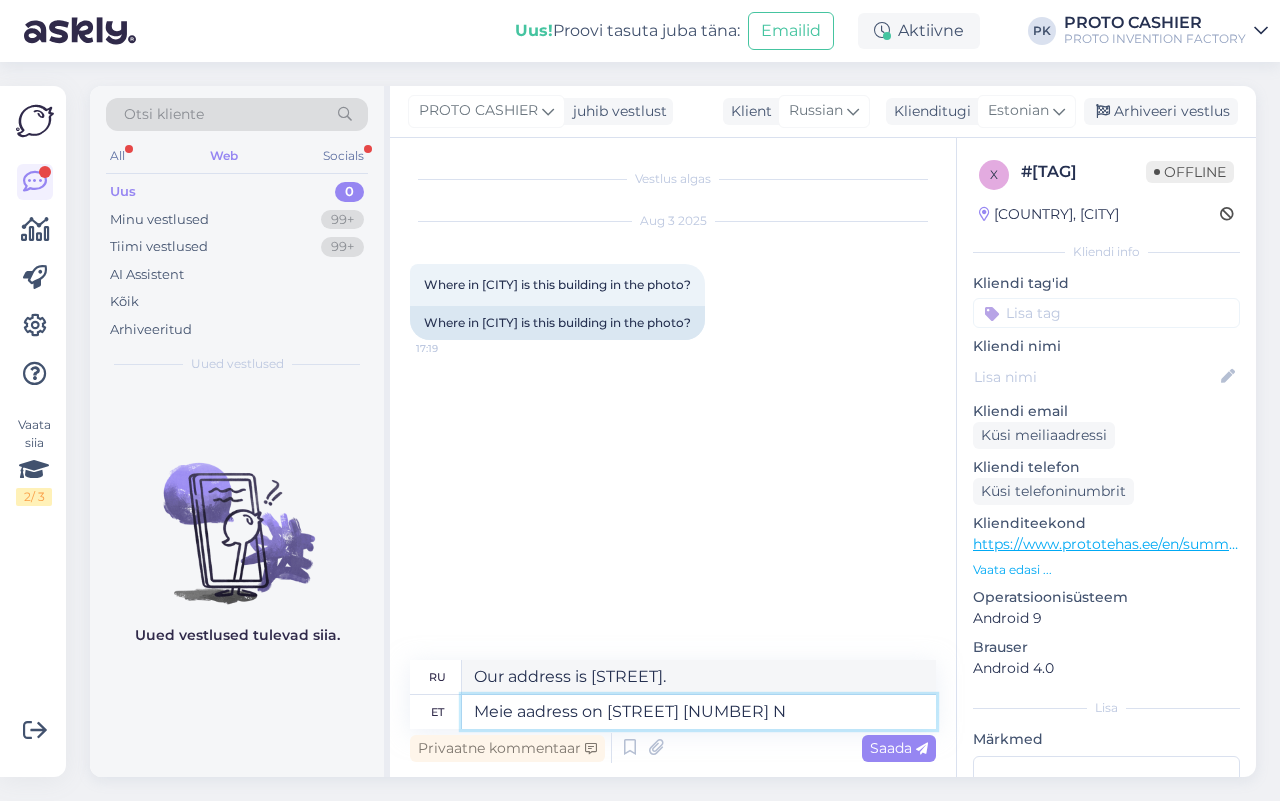 type on "Our address: [STREET] [NUMBER]." 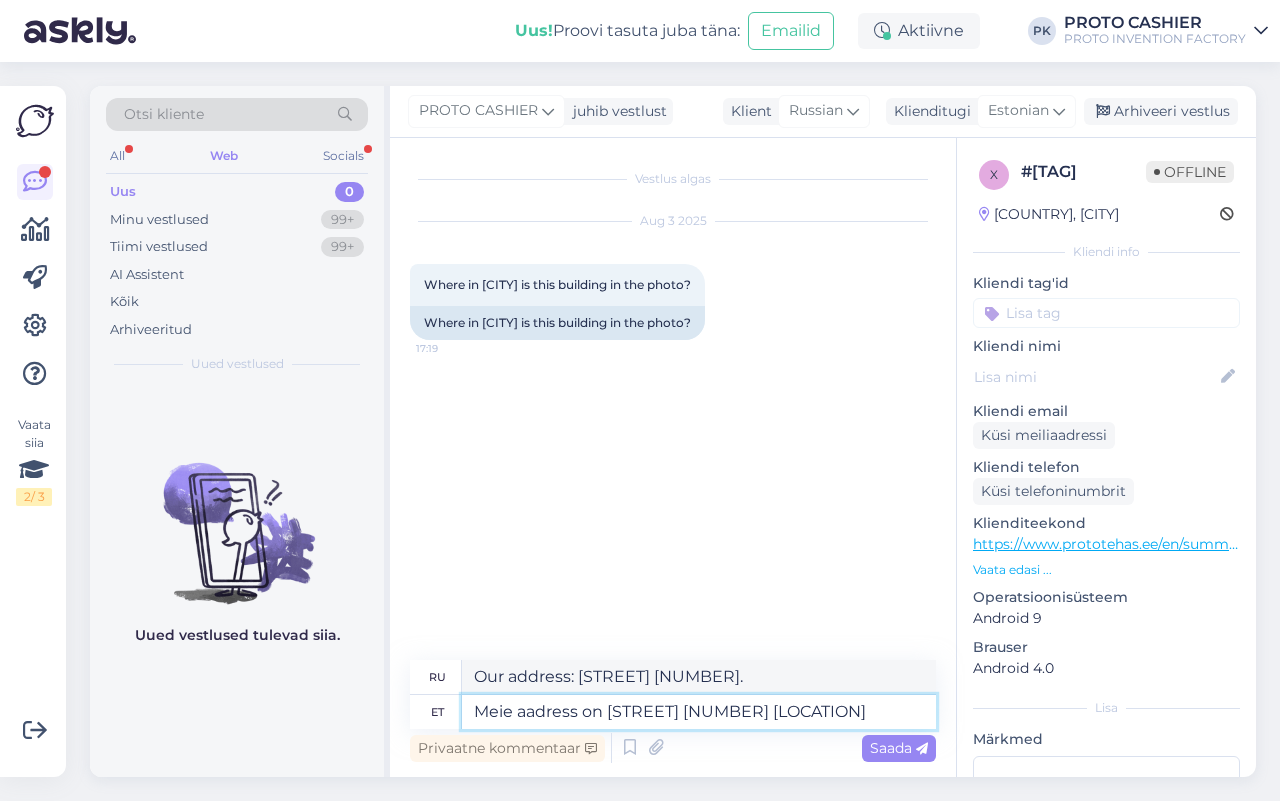 type on "Meie aadress on [STREET] [NUMBER] Noblessneris" 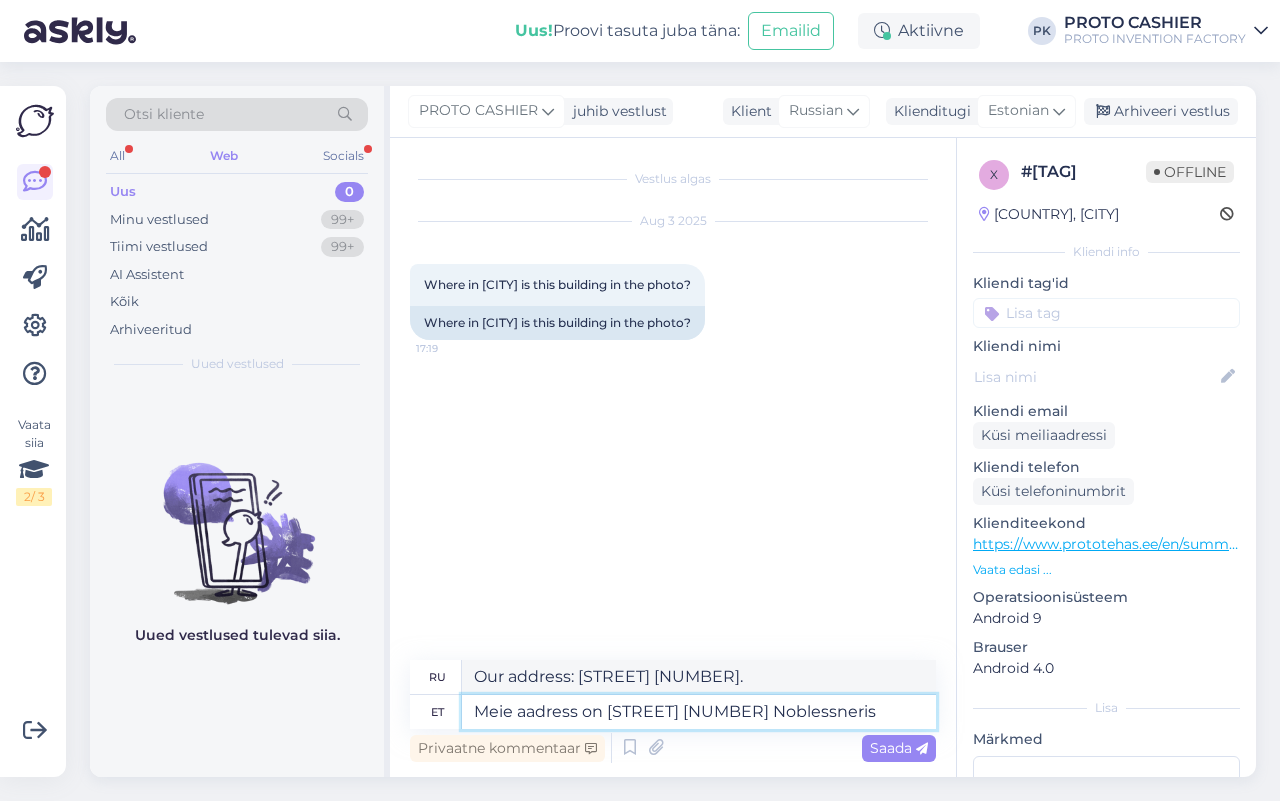 type on "Our address: [STREET] [NUMBER] in Noblessner." 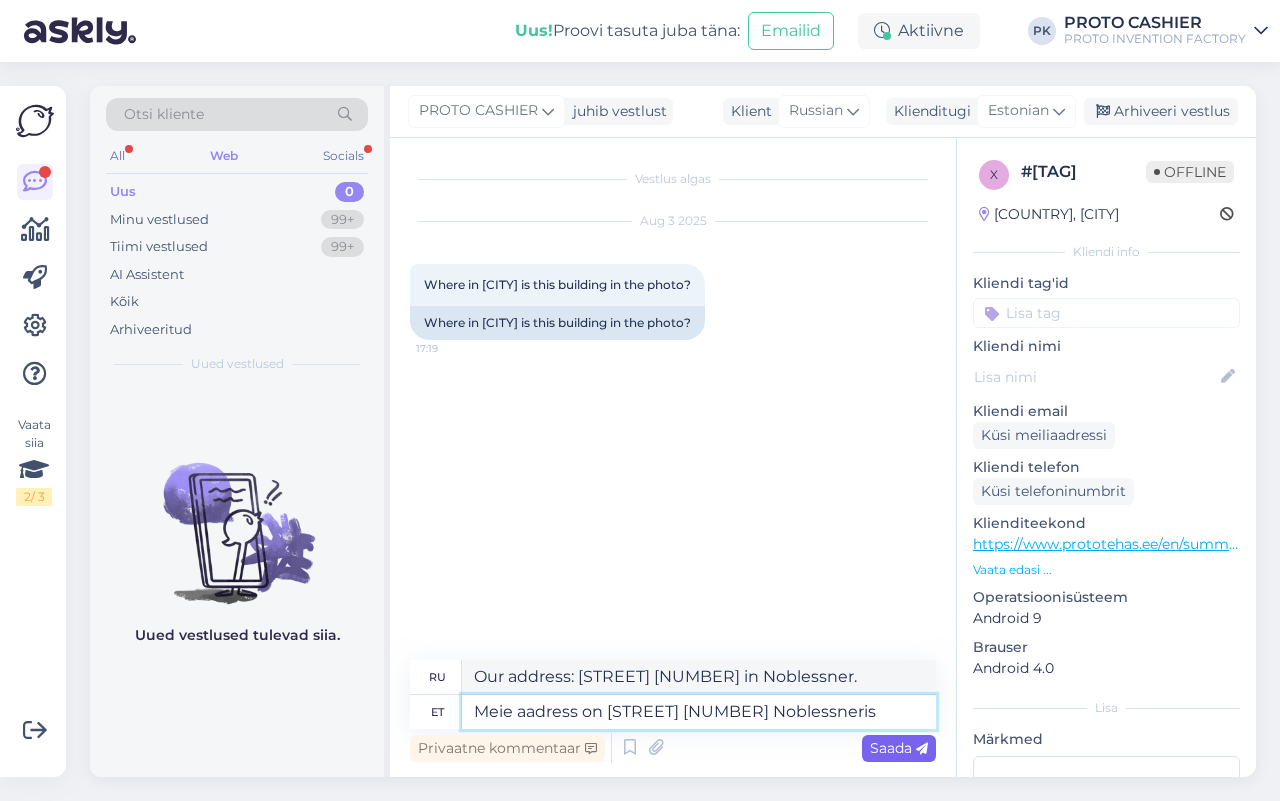 type on "Meie aadress on [STREET] [NUMBER] Noblessneris" 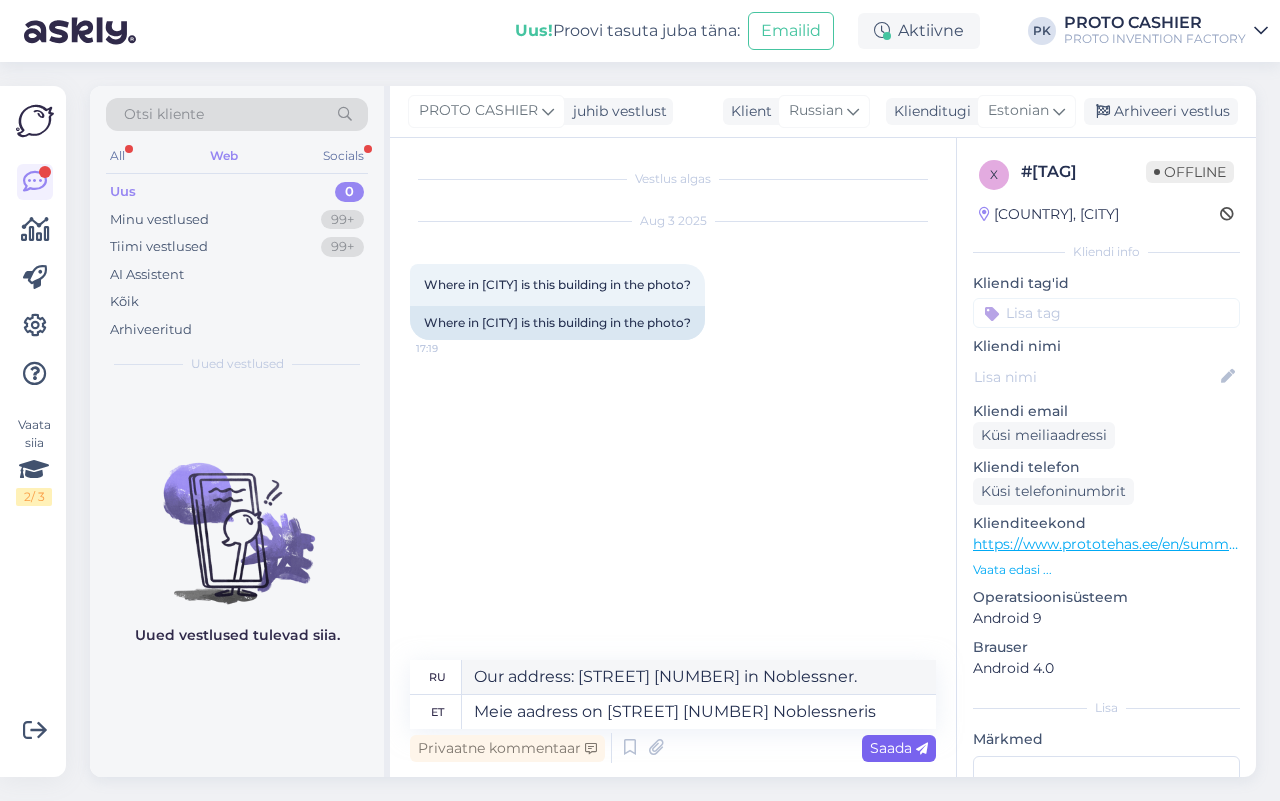 click on "Saada" at bounding box center [899, 748] 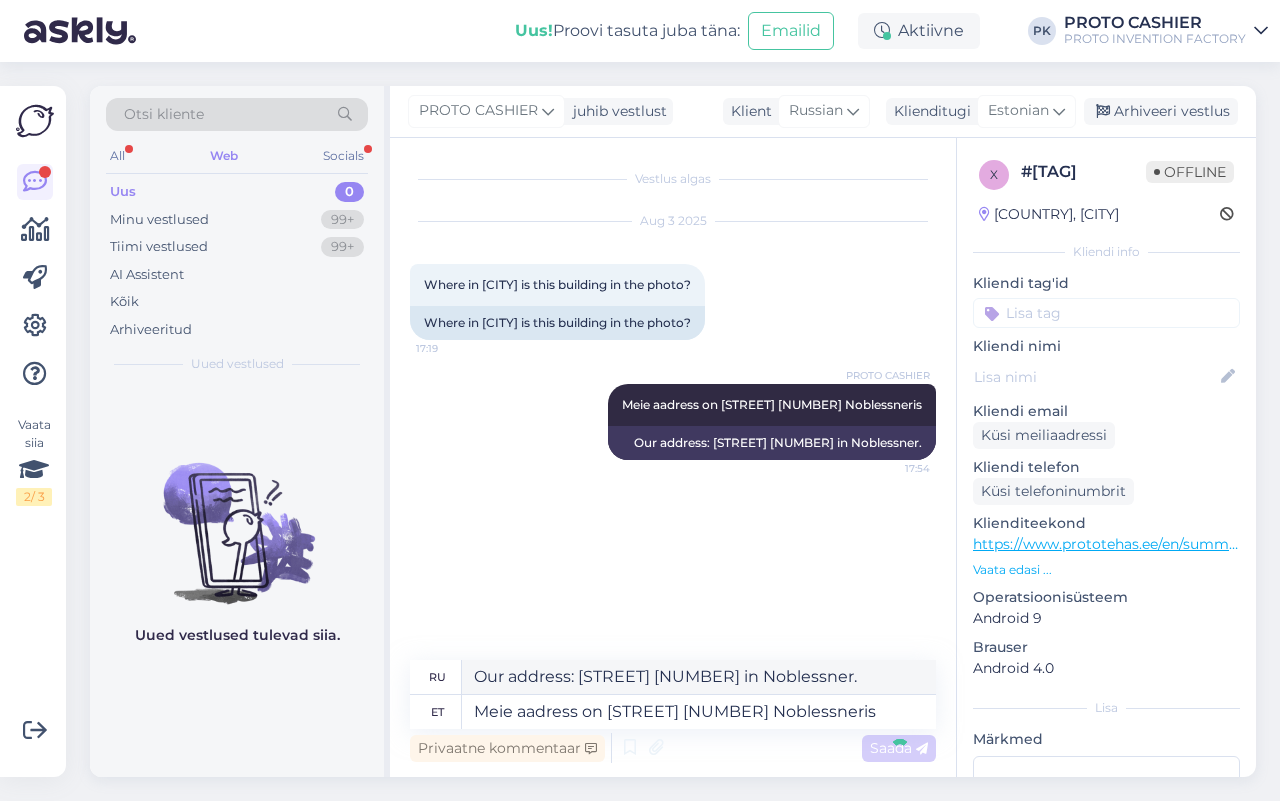 type 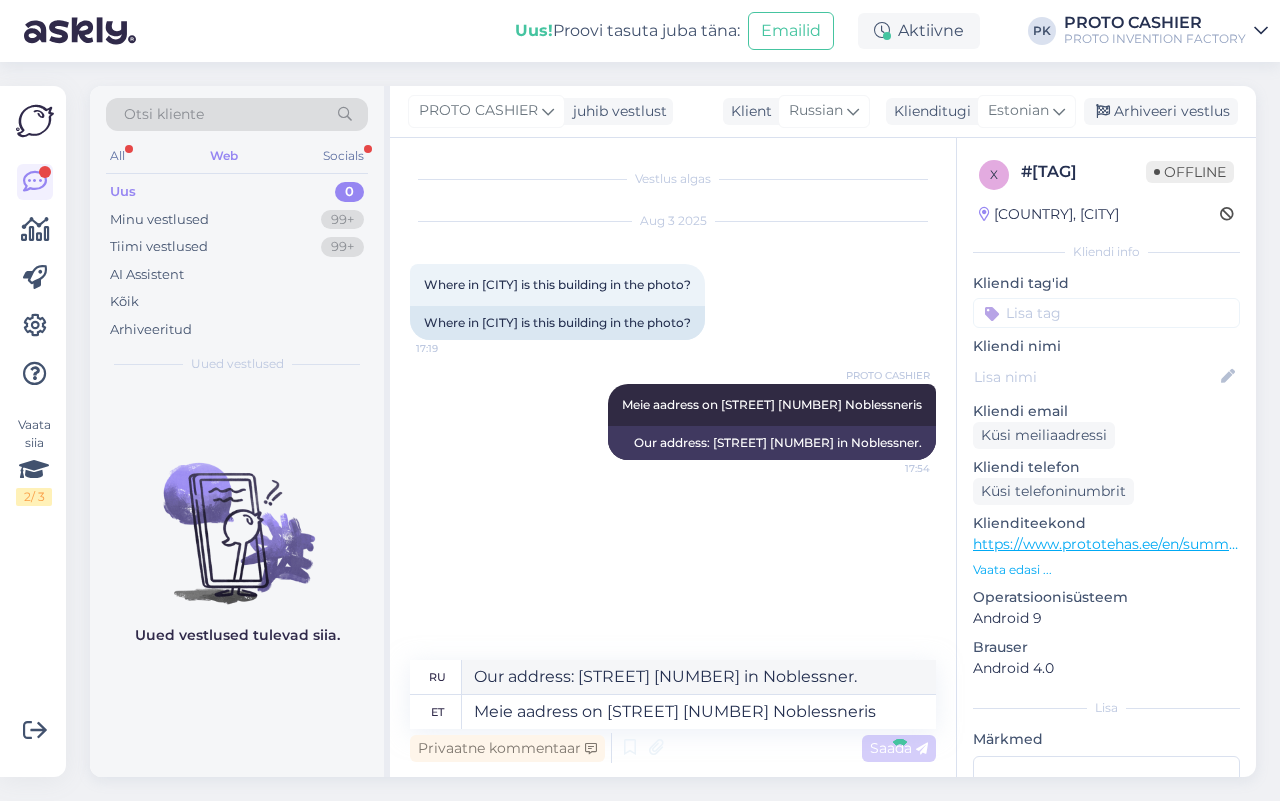 type 